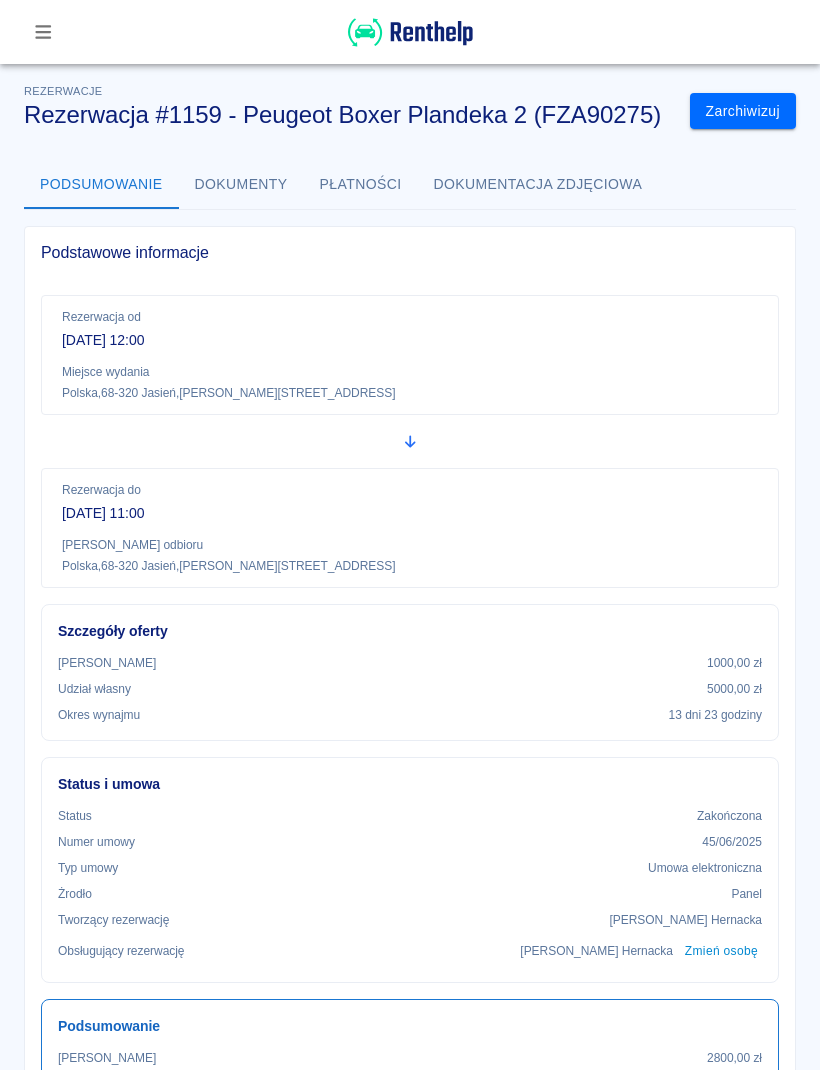 scroll, scrollTop: 0, scrollLeft: 0, axis: both 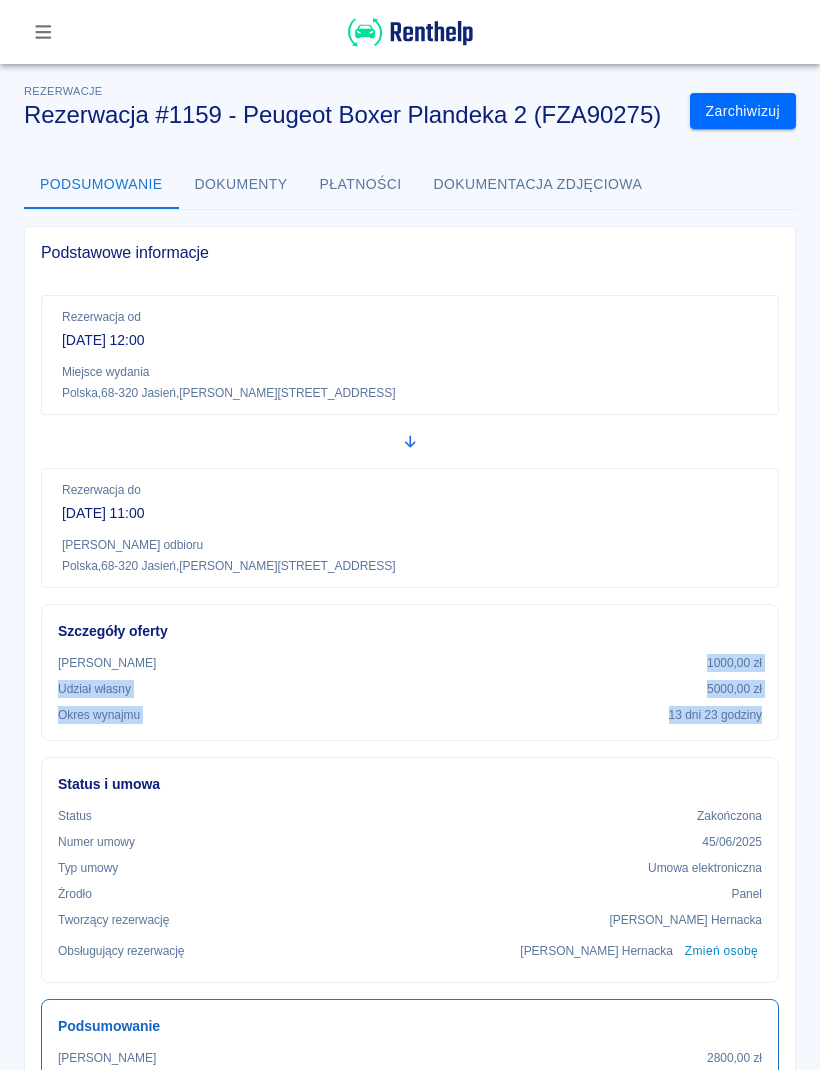 click at bounding box center (410, 32) 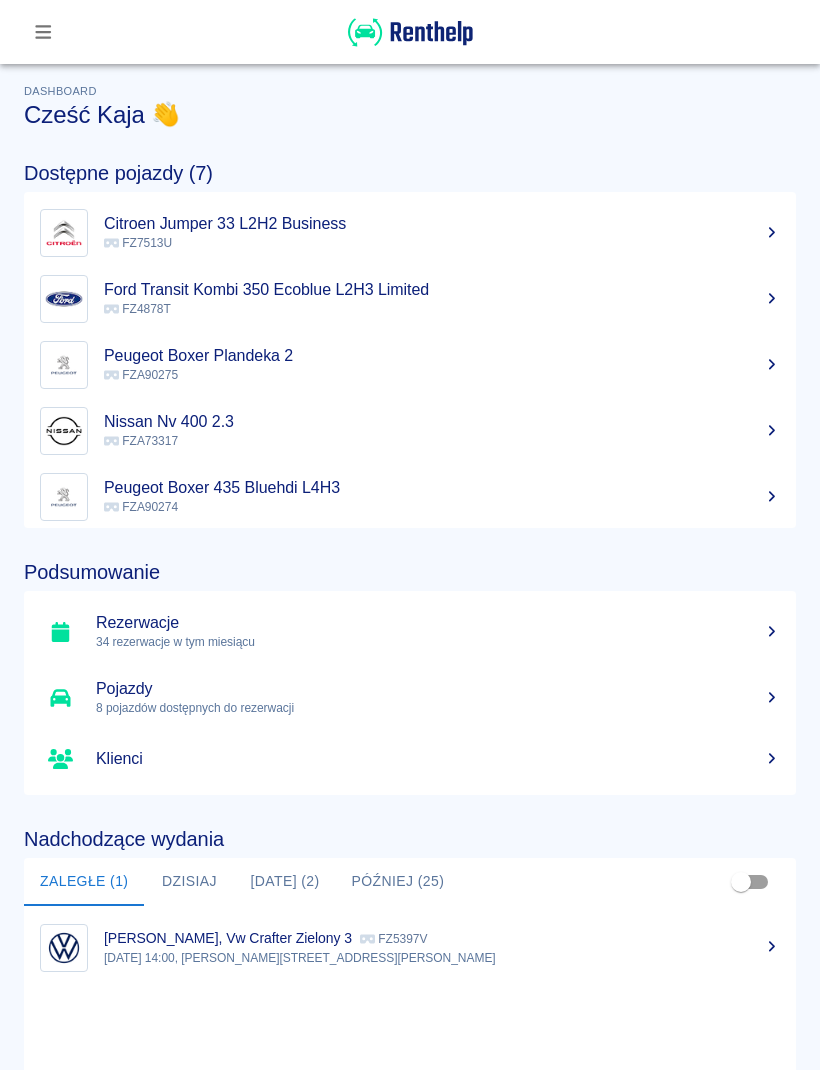 click 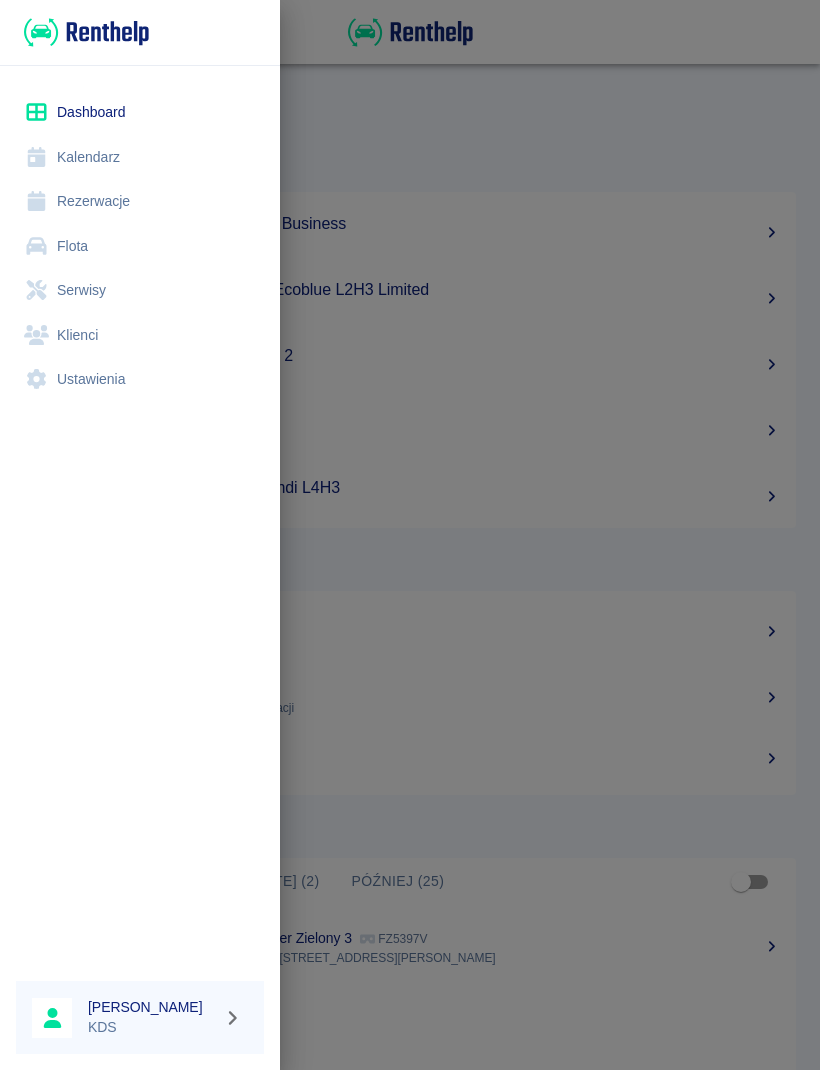 click on "Flota" at bounding box center (140, 246) 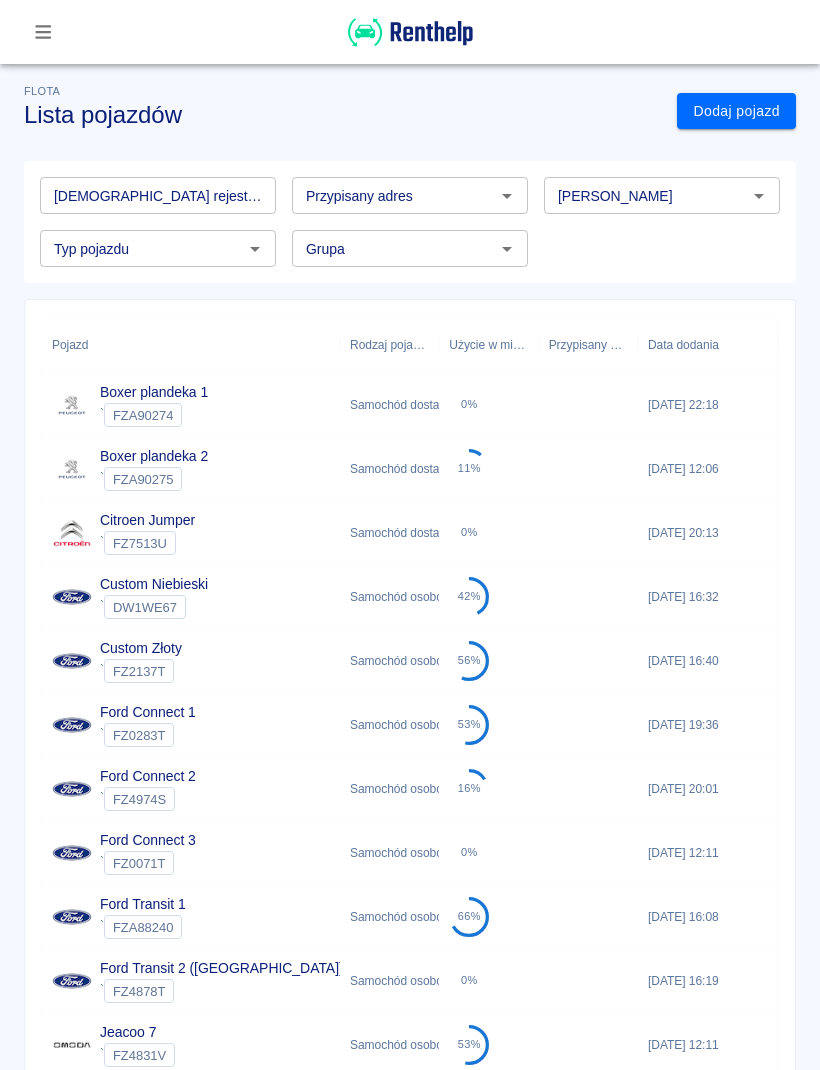 click on "11%" at bounding box center (469, 469) 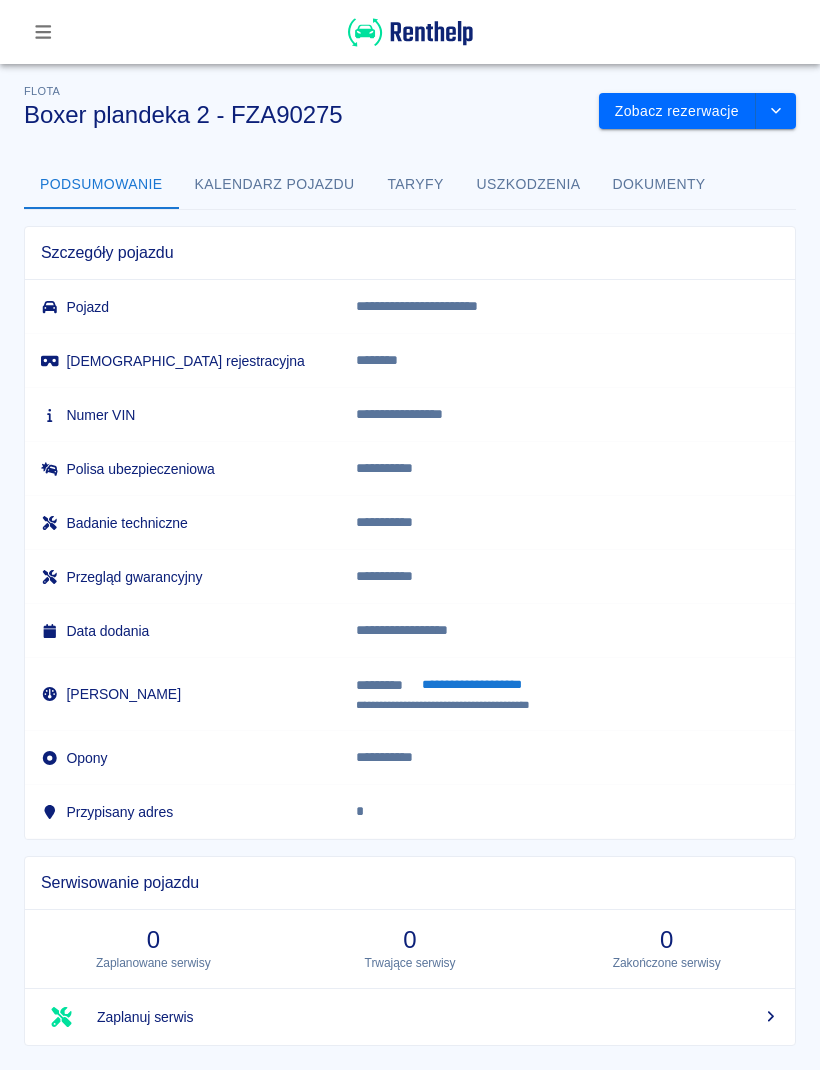 click on "Kalendarz pojazdu" at bounding box center (275, 185) 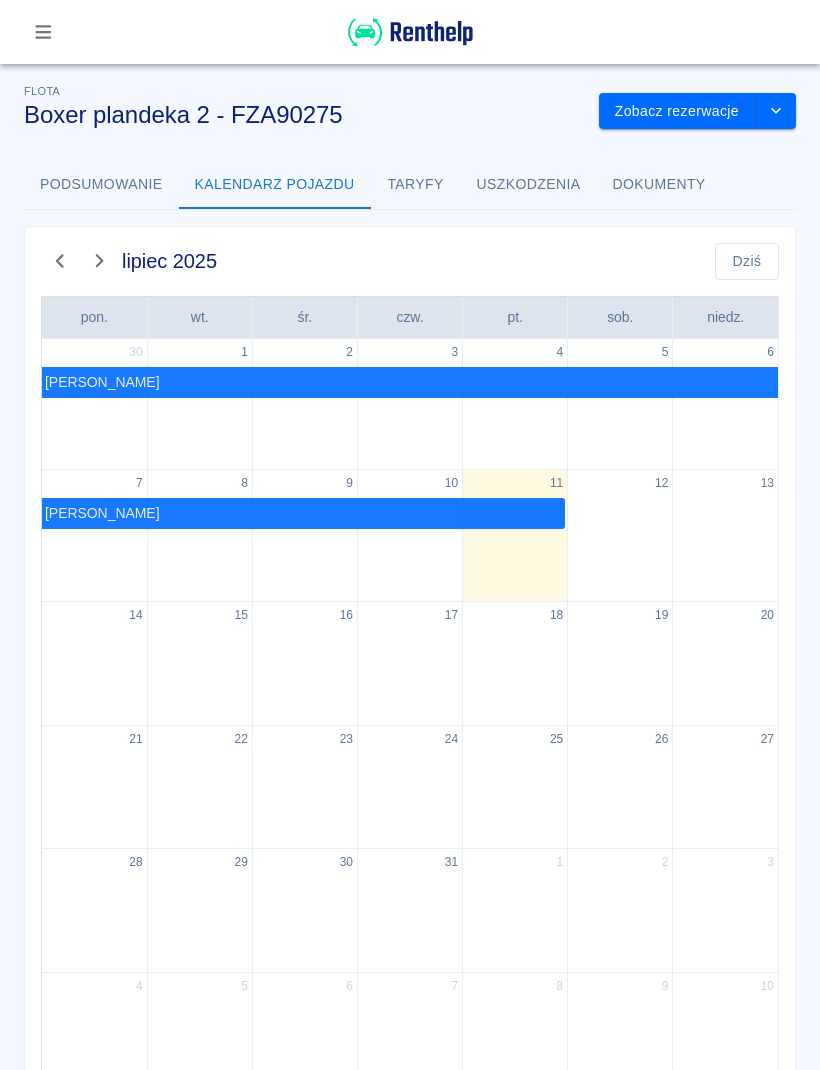 click at bounding box center [43, 32] 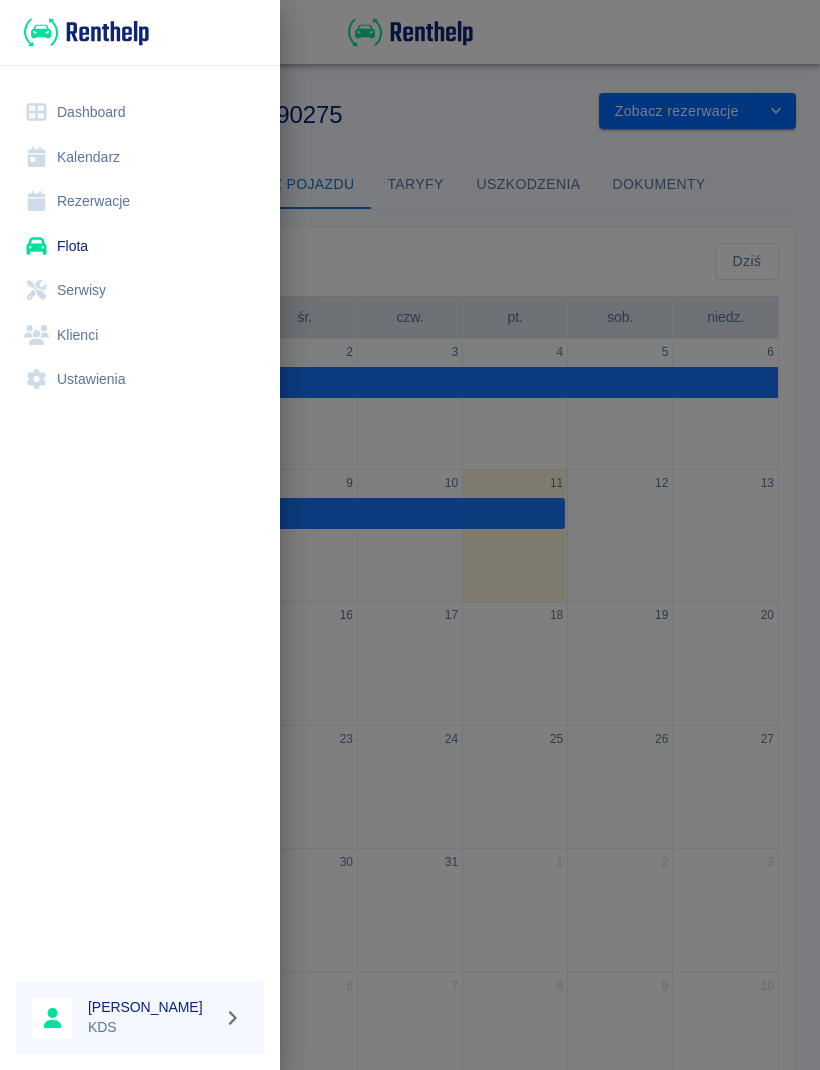 click on "Kalendarz" at bounding box center (140, 157) 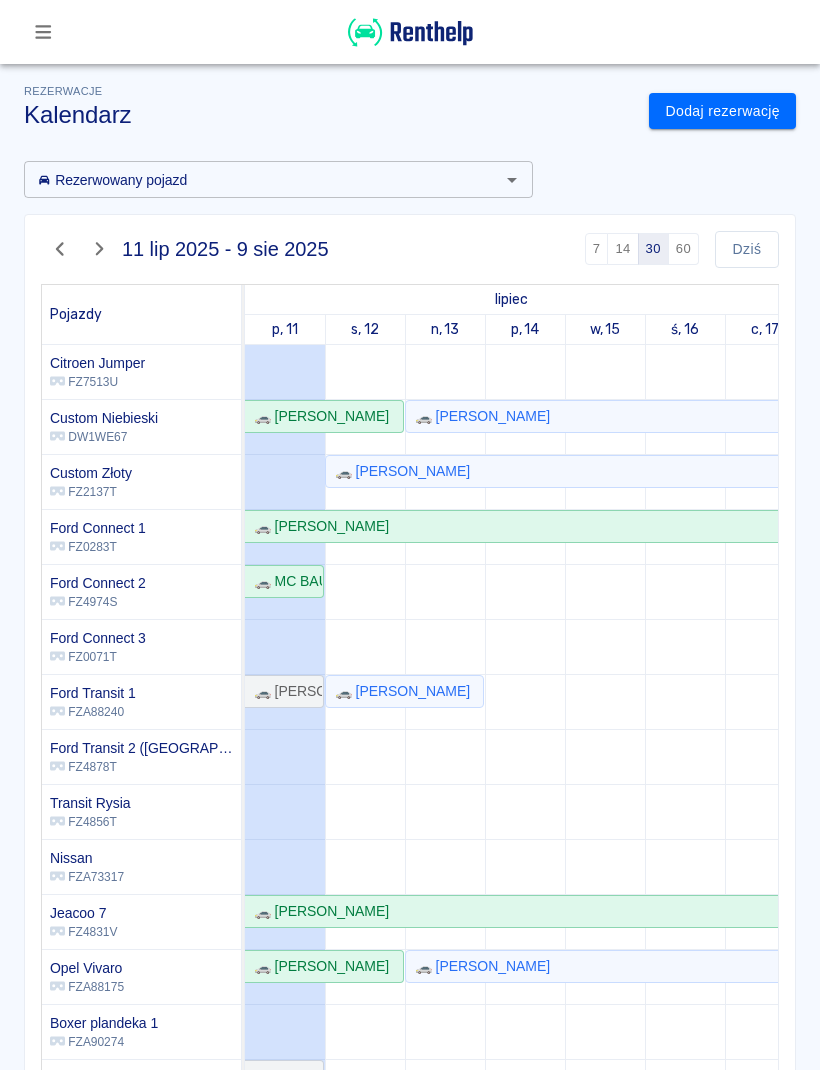 scroll, scrollTop: 64, scrollLeft: -7, axis: both 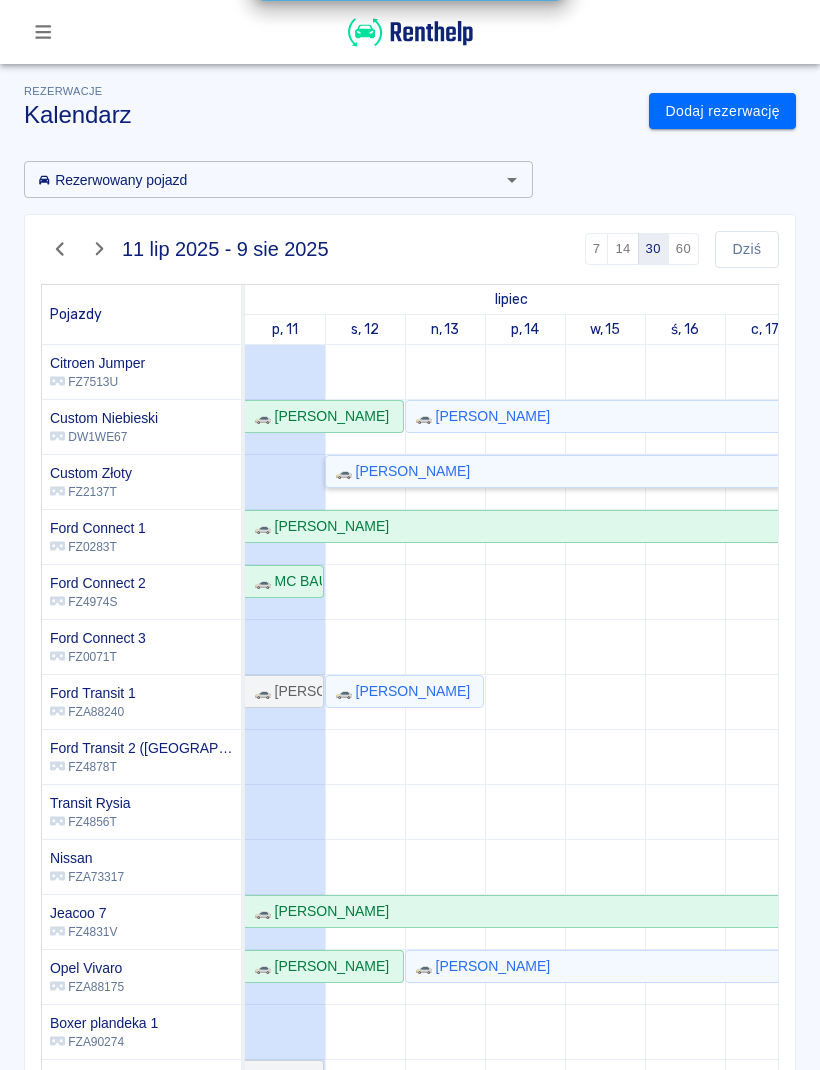 click on "🚗 [PERSON_NAME]" 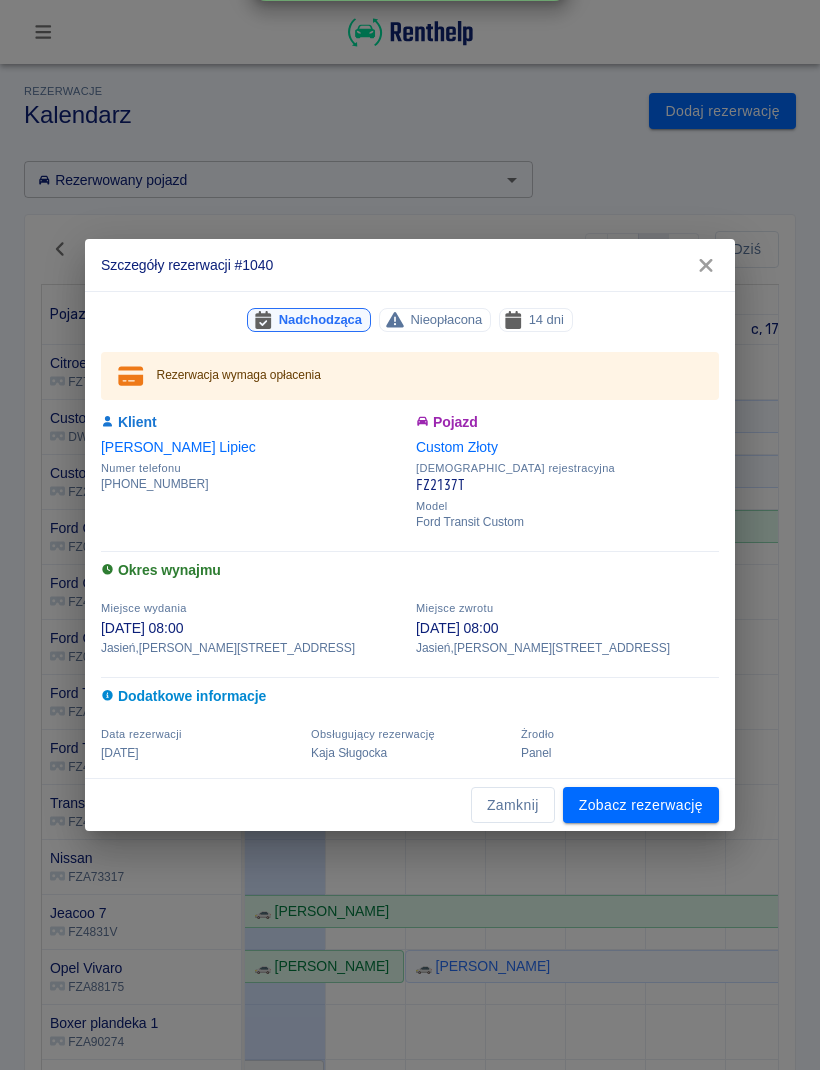 click on "Zobacz rezerwację" at bounding box center [641, 805] 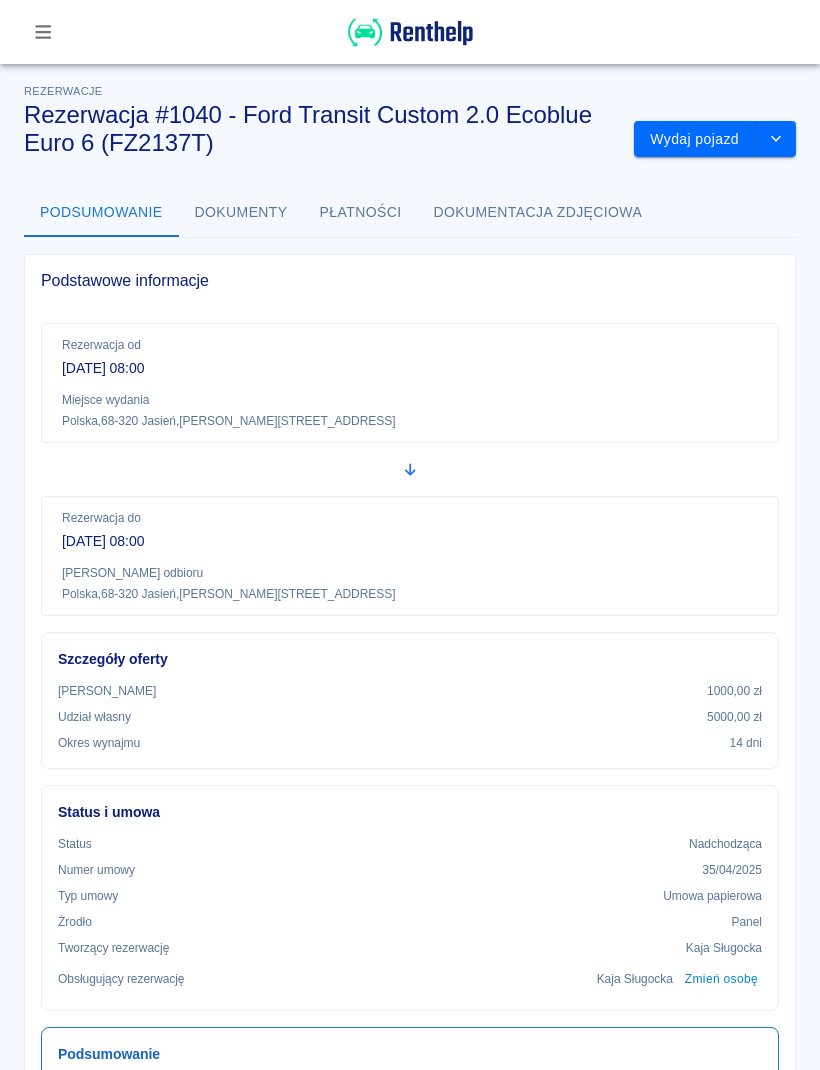 click 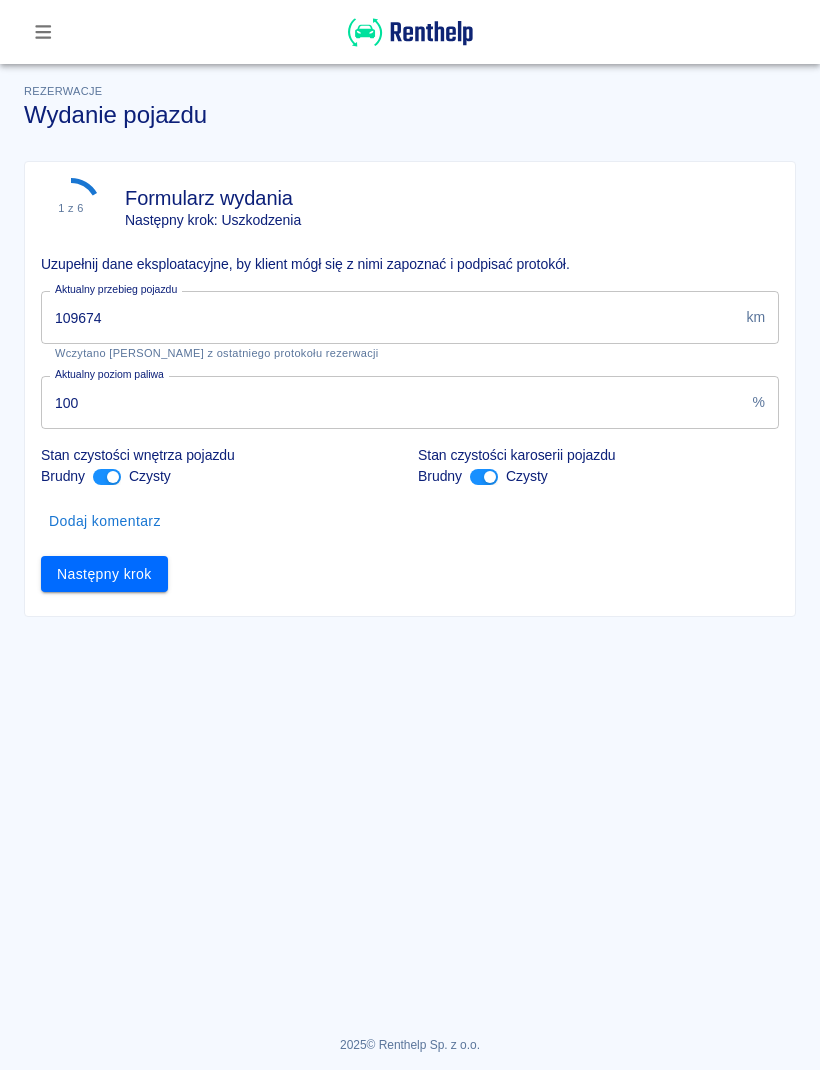 click on "109674" at bounding box center [389, 317] 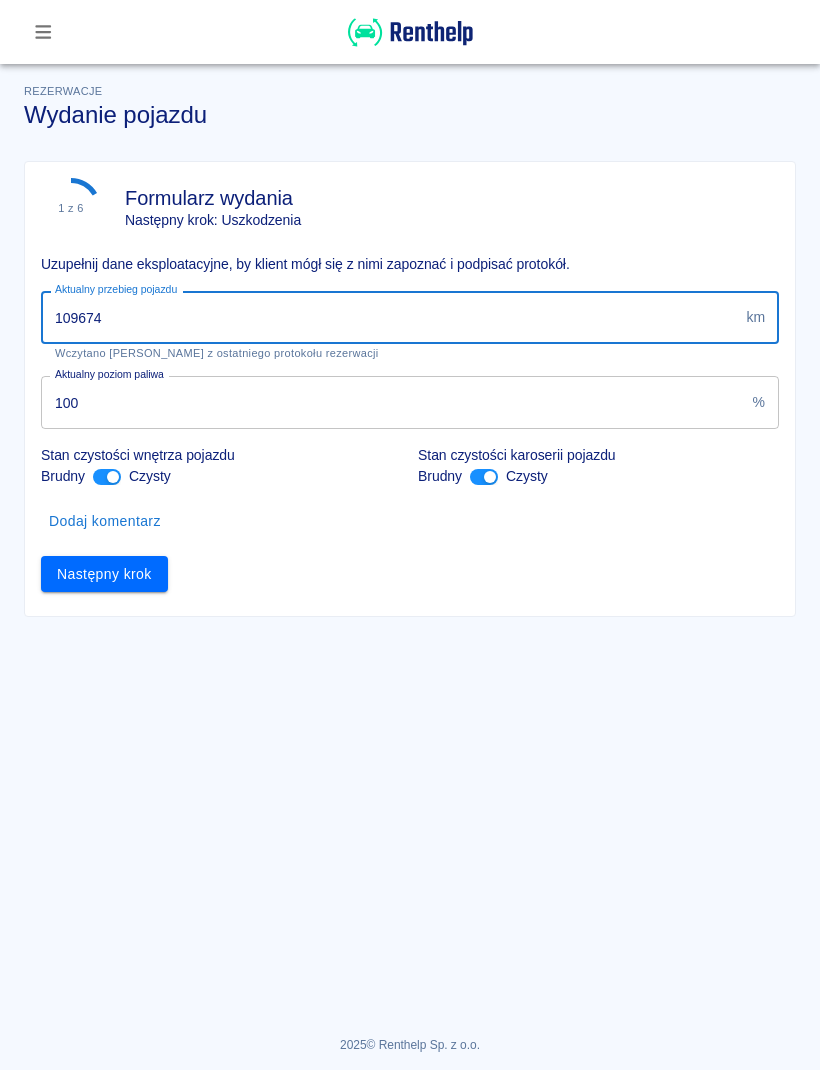 click on "Następny krok" at bounding box center [104, 574] 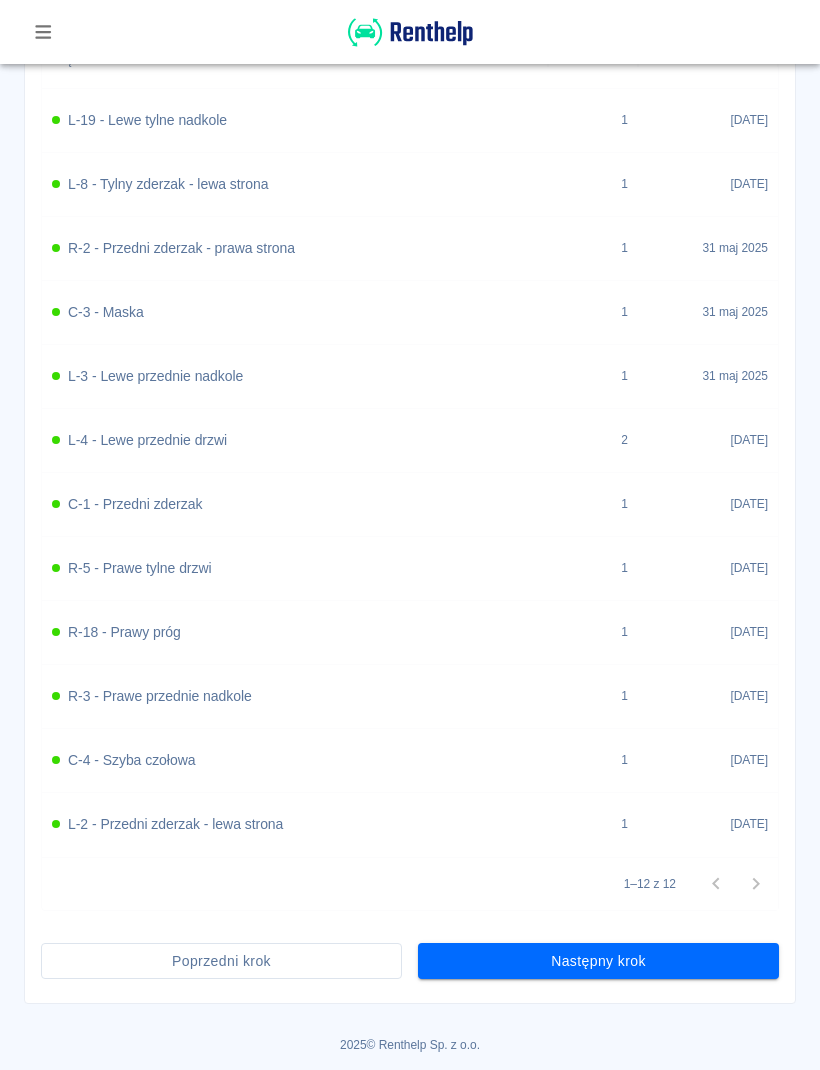 scroll, scrollTop: 843, scrollLeft: 0, axis: vertical 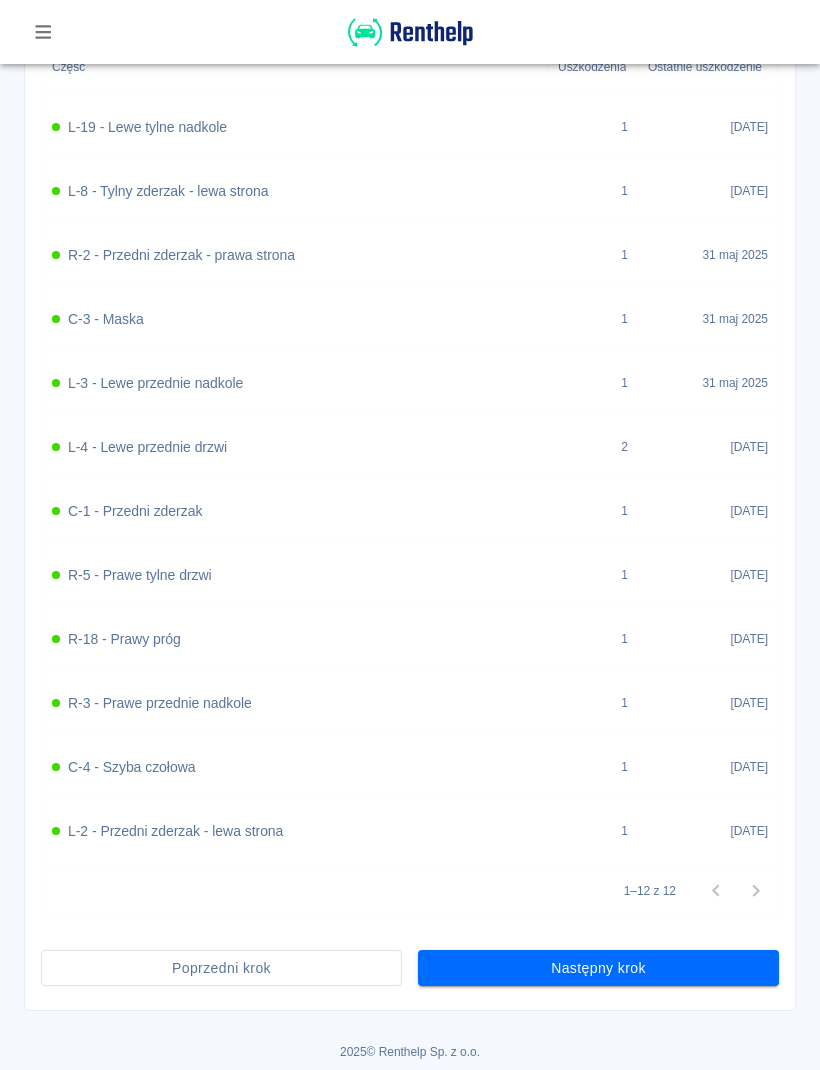 click on "Następny krok" at bounding box center (598, 968) 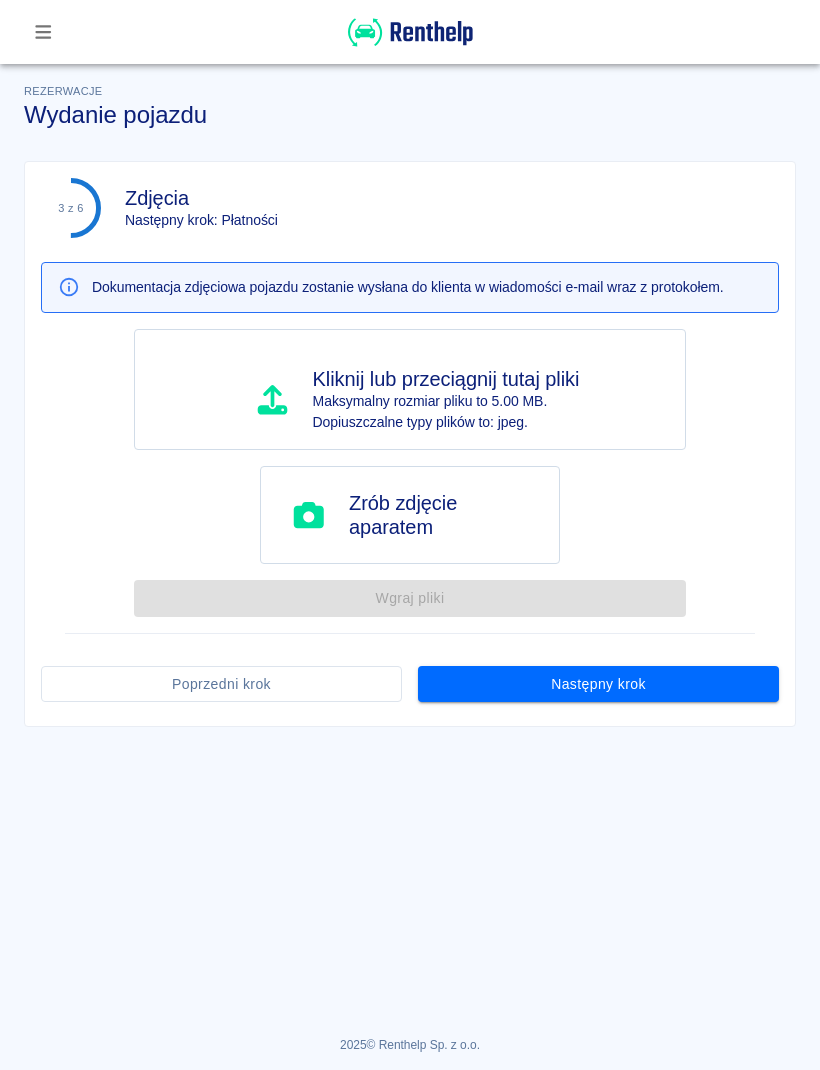 click on "Następny krok" at bounding box center [598, 684] 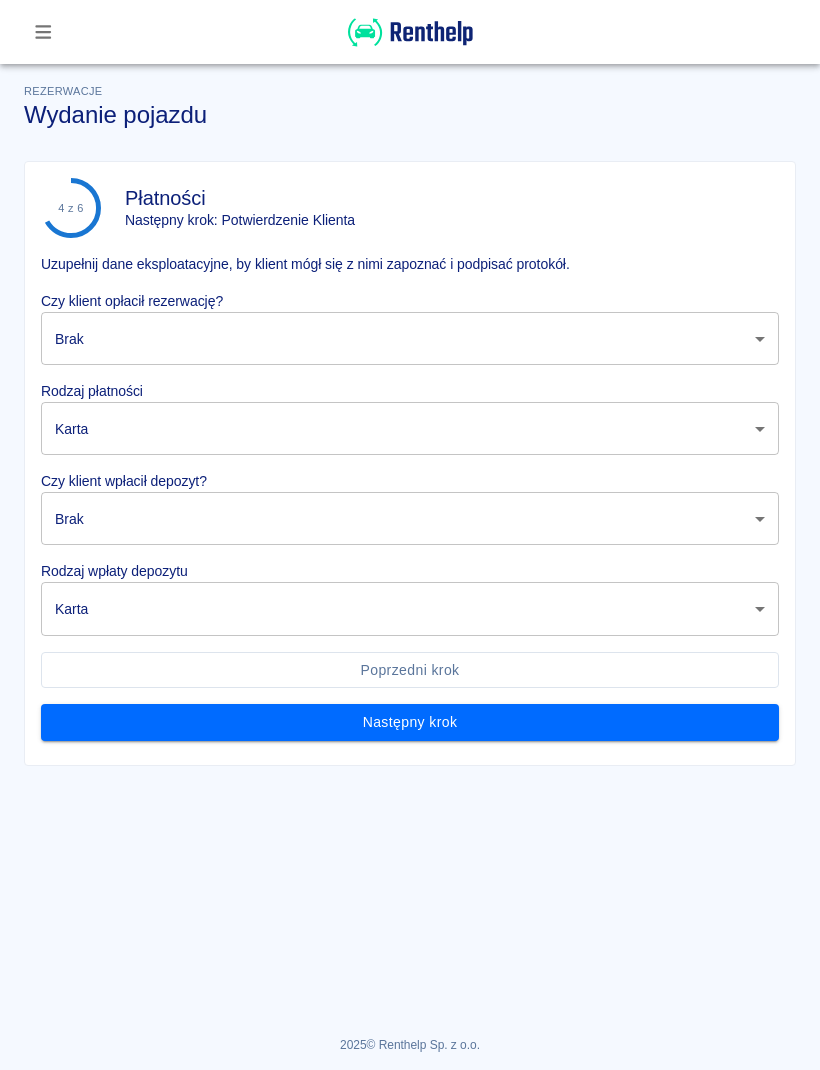 click on "Używamy plików Cookies, by zapewnić Ci najlepsze możliwe doświadczenie. Aby dowiedzieć się więcej, zapoznaj się z naszą Polityką Prywatności.  Polityka Prywatności Rozumiem Rezerwacje Wydanie pojazdu 4 z 6 Płatności Następny krok: Potwierdzenie Klienta Uzupełnij dane eksploatacyjne, by klient mógł się z nimi zapoznać i podpisać protokół. Czy klient opłacił rezerwację? Brak none ​ Rodzaj płatności Karta card ​ Czy klient wpłacił depozyt? Brak none ​ Rodzaj wpłaty depozytu Karta terminal_card_authorization ​ Poprzedni krok Następny krok 2025  © Renthelp Sp. z o.o. Wydanie pojazdu | Renthelp" at bounding box center (410, 535) 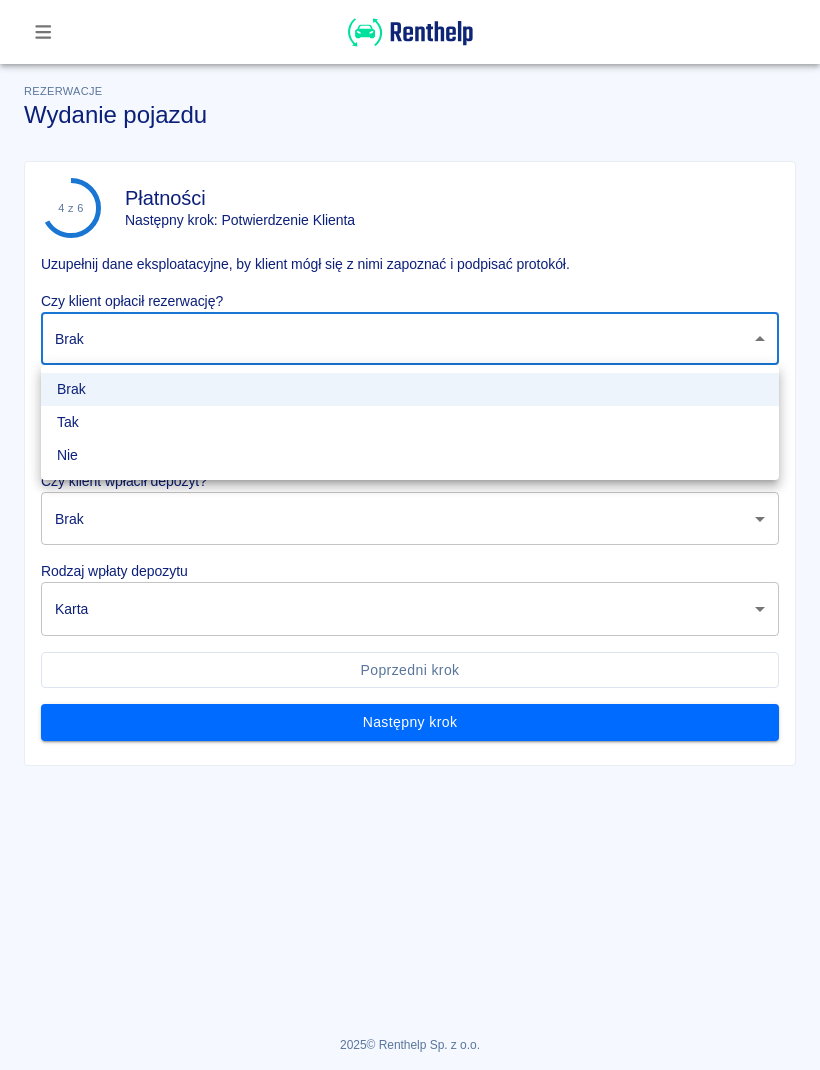 click on "Tak" at bounding box center [410, 422] 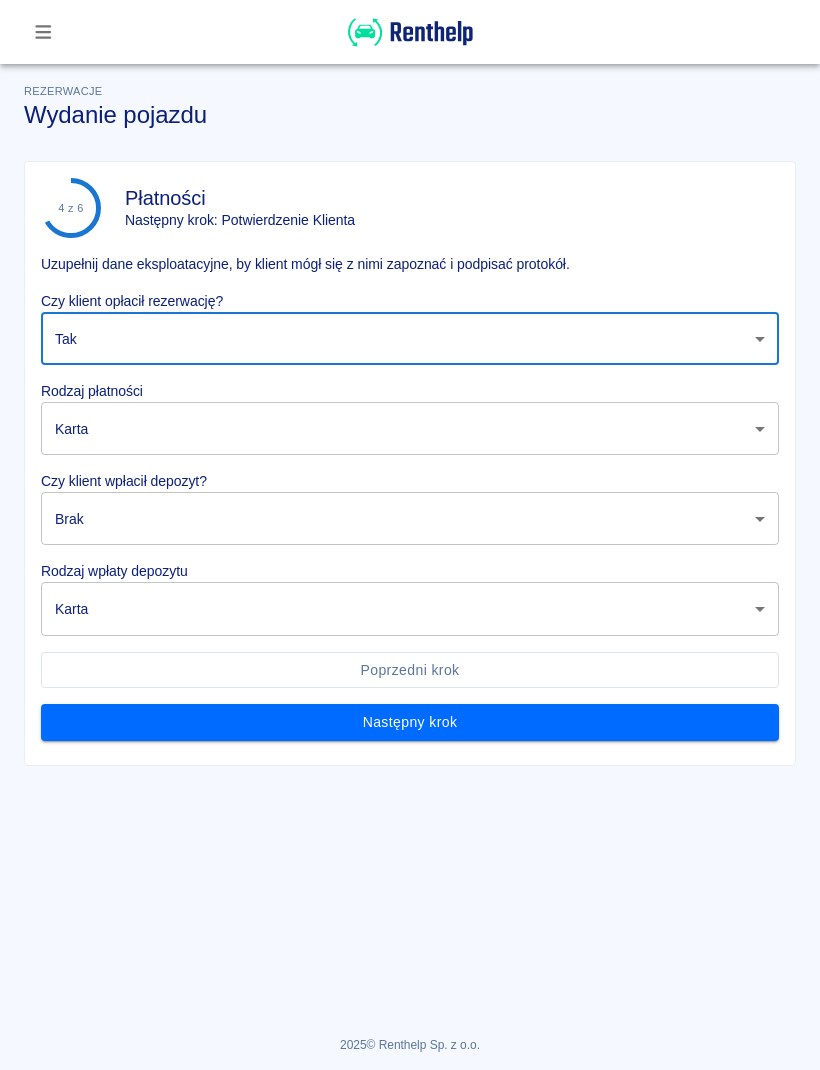 click on "Używamy plików Cookies, by zapewnić Ci najlepsze możliwe doświadczenie. Aby dowiedzieć się więcej, zapoznaj się z naszą Polityką Prywatności.  Polityka Prywatności Rozumiem Rezerwacje Wydanie pojazdu 4 z 6 Płatności Następny krok: Potwierdzenie Klienta Uzupełnij dane eksploatacyjne, by klient mógł się z nimi zapoznać i podpisać protokół. Czy klient opłacił rezerwację? Tak true ​ Rodzaj płatności Karta card ​ Czy klient wpłacił depozyt? Brak none ​ Rodzaj wpłaty depozytu Karta terminal_card_authorization ​ Poprzedni krok Następny krok 2025  © Renthelp Sp. z o.o. Wydanie pojazdu | Renthelp" at bounding box center (410, 535) 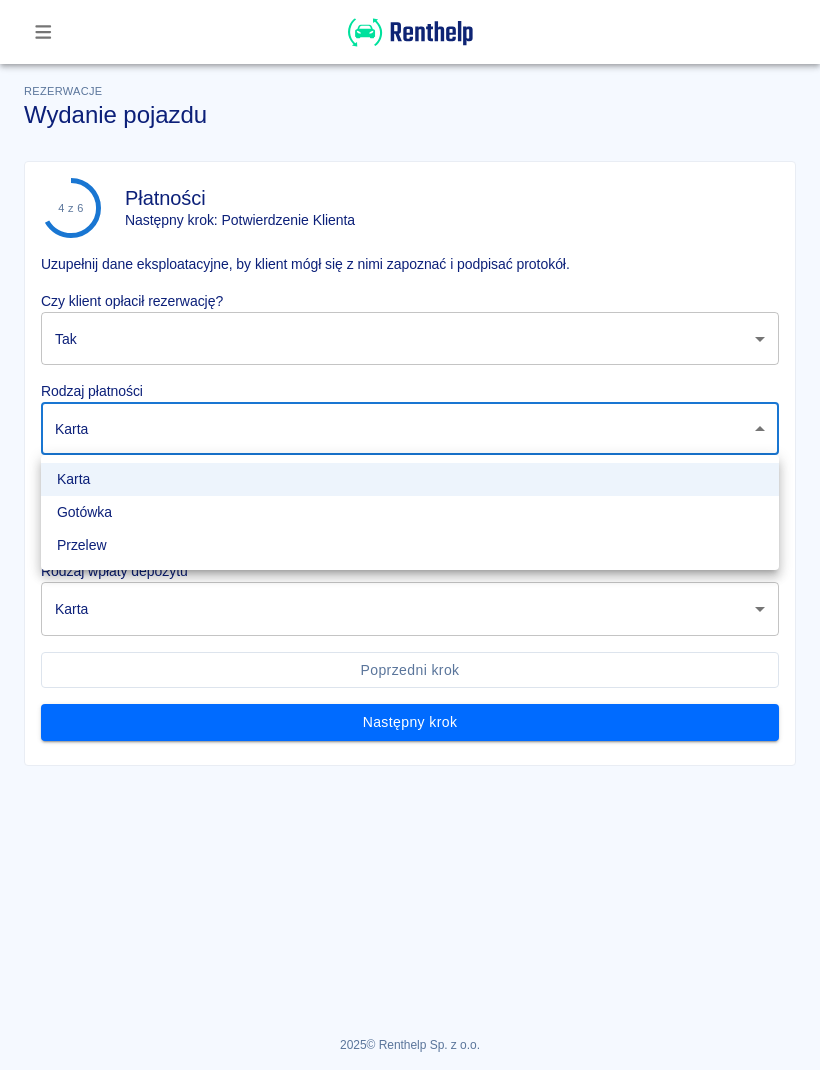 click on "Gotówka" at bounding box center [410, 512] 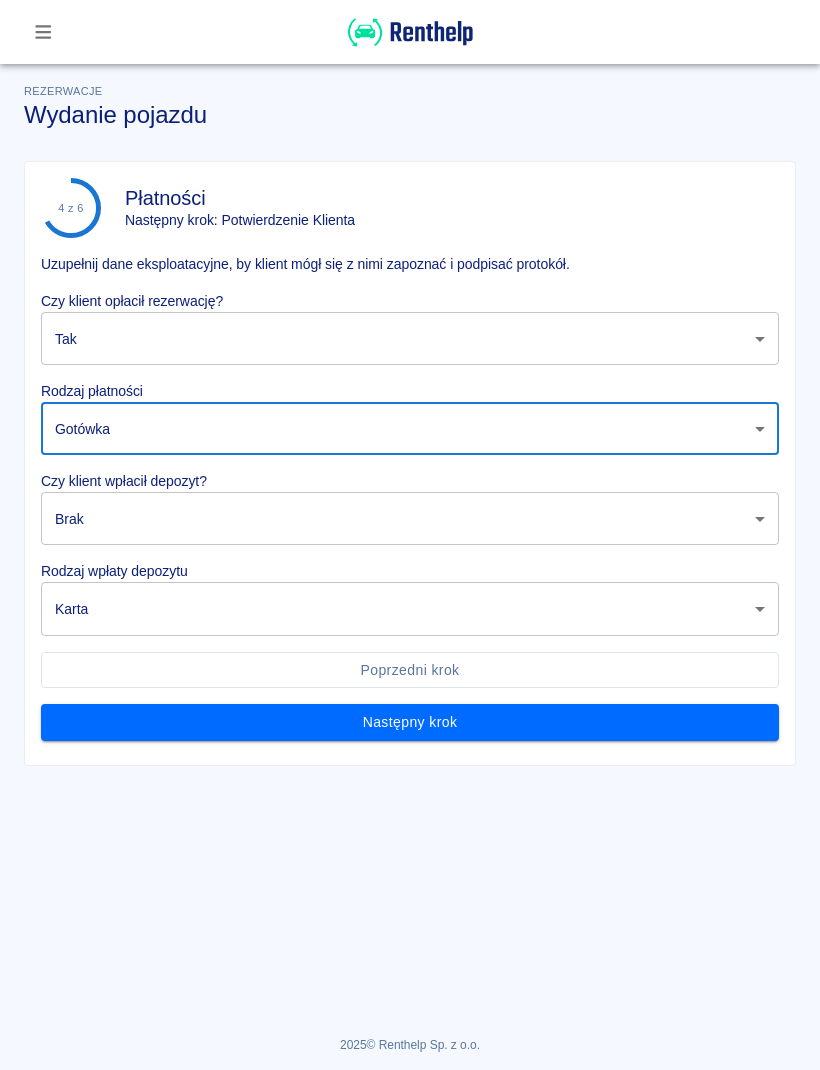 click on "Używamy plików Cookies, by zapewnić Ci najlepsze możliwe doświadczenie. Aby dowiedzieć się więcej, zapoznaj się z naszą Polityką Prywatności.  Polityka Prywatności Rozumiem Rezerwacje Wydanie pojazdu 4 z 6 Płatności Następny krok: Potwierdzenie Klienta Uzupełnij dane eksploatacyjne, by klient mógł się z nimi zapoznać i podpisać protokół. Czy klient opłacił rezerwację? Tak true ​ Rodzaj płatności Gotówka cash ​ Czy klient wpłacił depozyt? Brak none ​ Rodzaj wpłaty depozytu Karta terminal_card_authorization ​ Poprzedni krok Następny krok 2025  © Renthelp Sp. z o.o. Wydanie pojazdu | Renthelp" at bounding box center (410, 535) 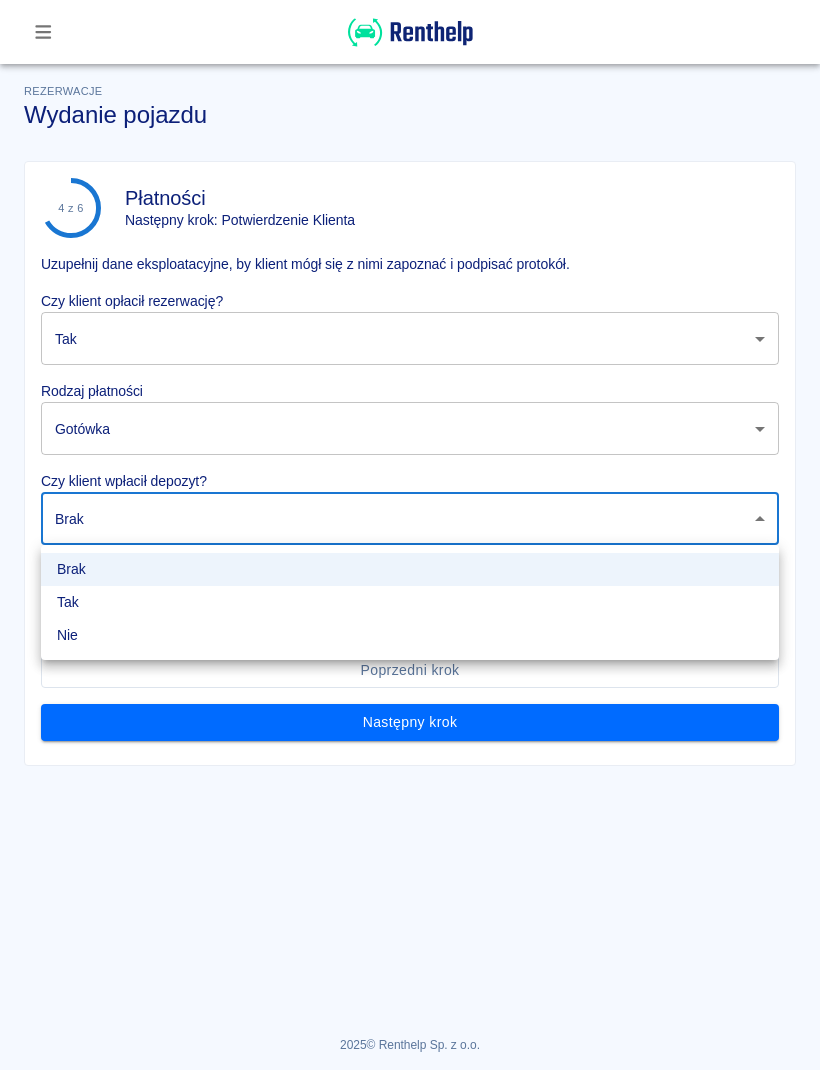 click on "Tak" at bounding box center [410, 602] 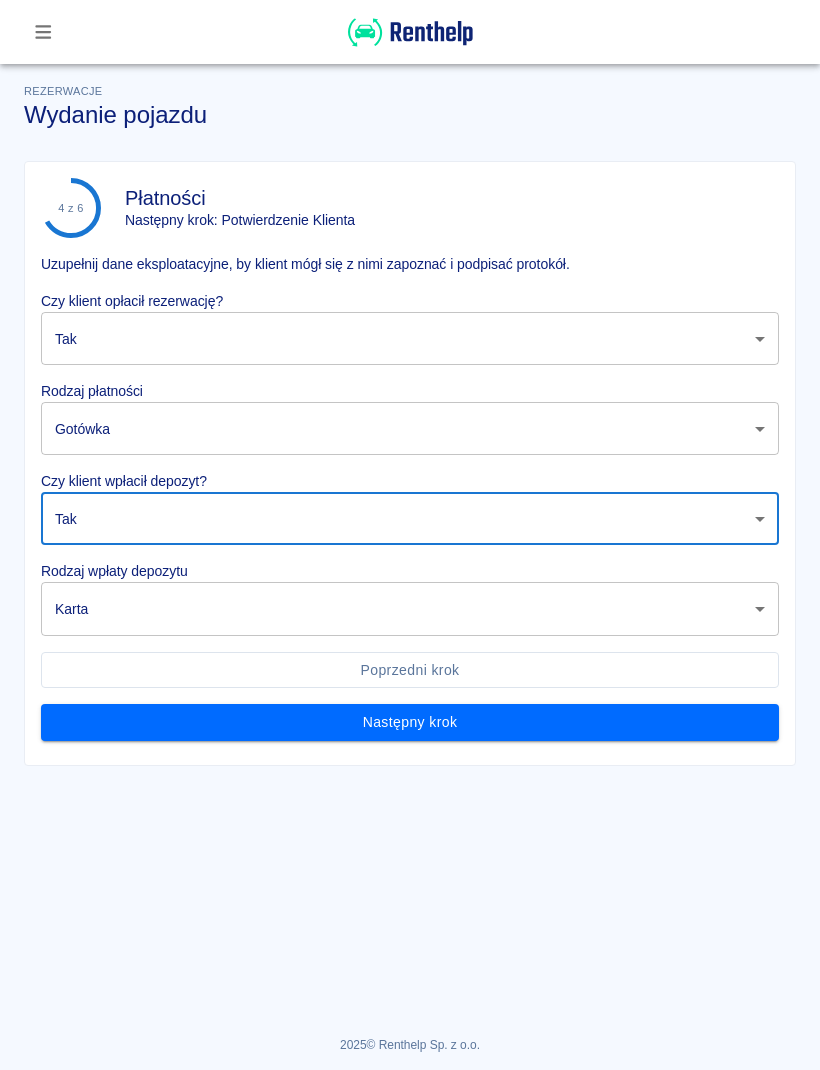 click on "Używamy plików Cookies, by zapewnić Ci najlepsze możliwe doświadczenie. Aby dowiedzieć się więcej, zapoznaj się z naszą Polityką Prywatności.  Polityka Prywatności Rozumiem Rezerwacje Wydanie pojazdu 4 z 6 Płatności Następny krok: Potwierdzenie Klienta Uzupełnij dane eksploatacyjne, by klient mógł się z nimi zapoznać i podpisać protokół. Czy klient opłacił rezerwację? Tak true ​ Rodzaj płatności Gotówka cash ​ Czy klient wpłacił depozyt? Tak true ​ Rodzaj wpłaty depozytu Karta terminal_card_authorization ​ Poprzedni krok Następny krok 2025  © Renthelp Sp. z o.o. Wydanie pojazdu | Renthelp" at bounding box center (410, 535) 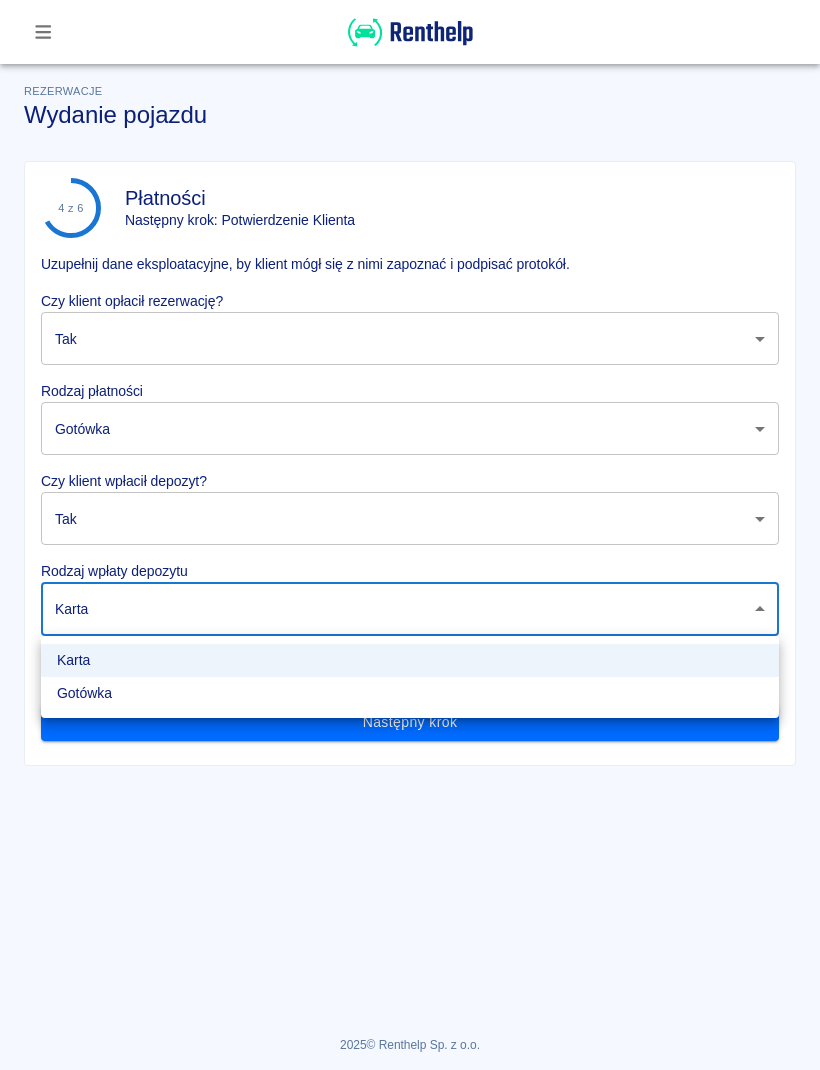 click on "Gotówka" at bounding box center [410, 693] 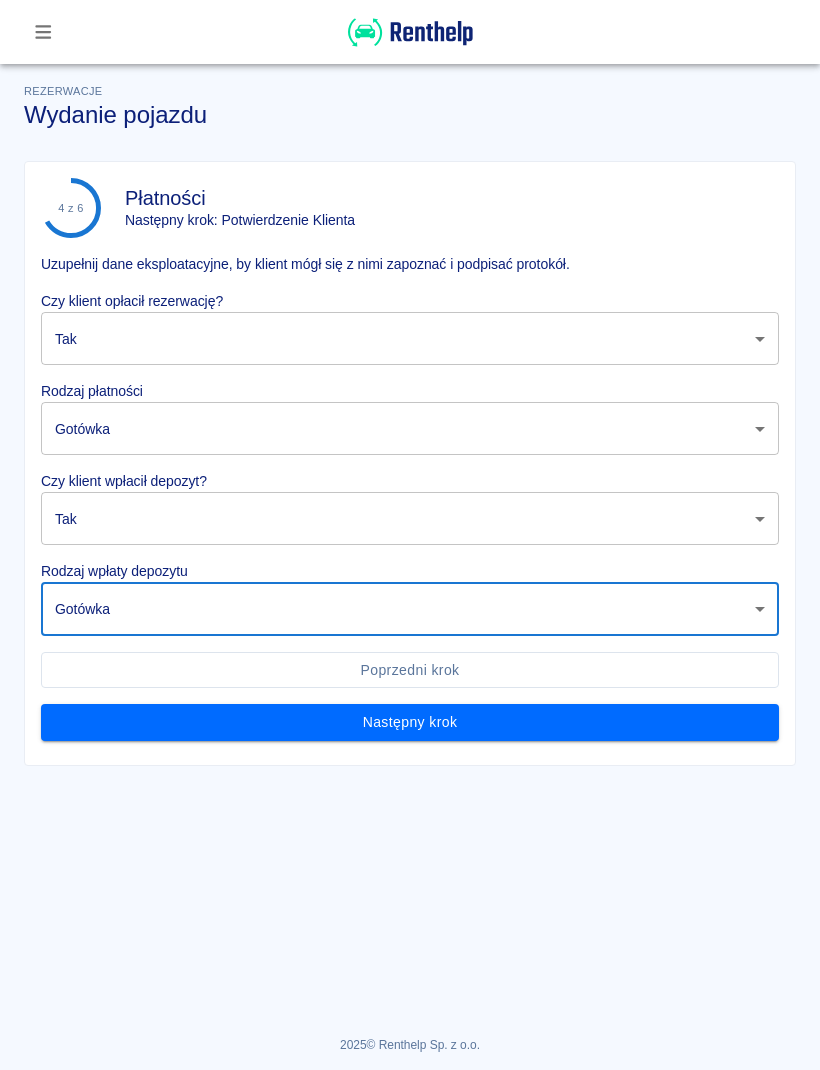 click on "Następny krok" at bounding box center (410, 722) 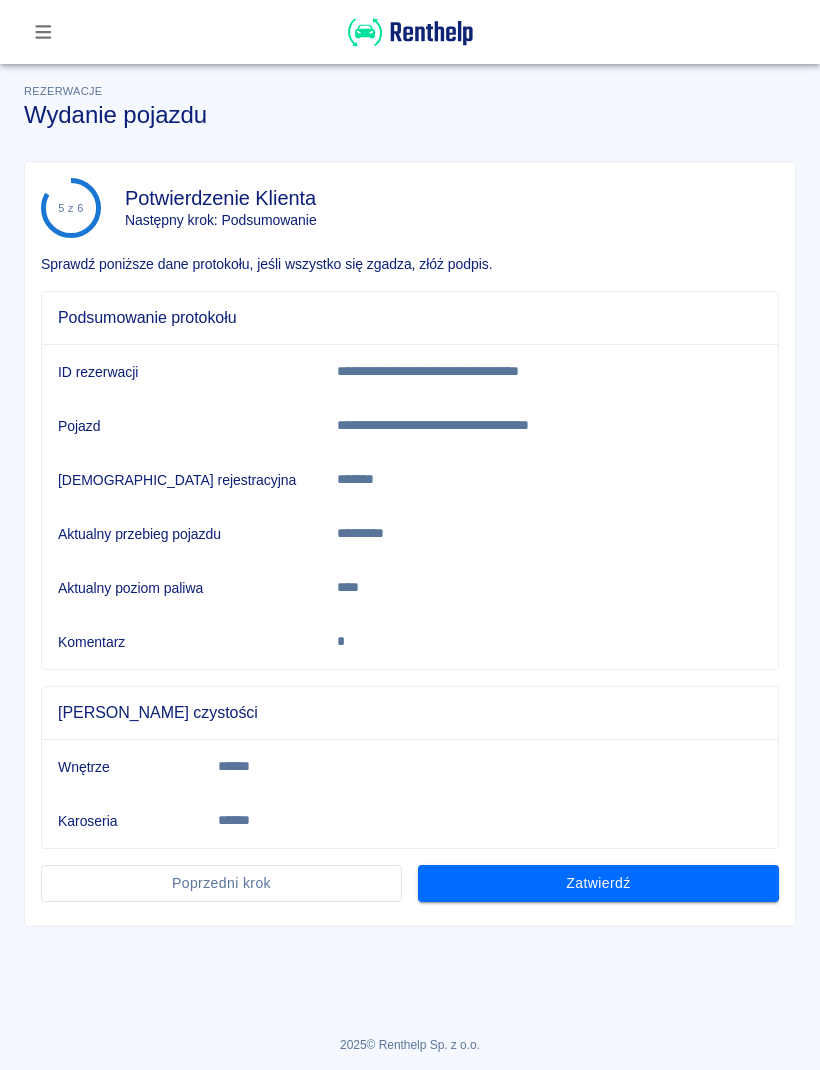 click on "Zatwierdź" at bounding box center (598, 883) 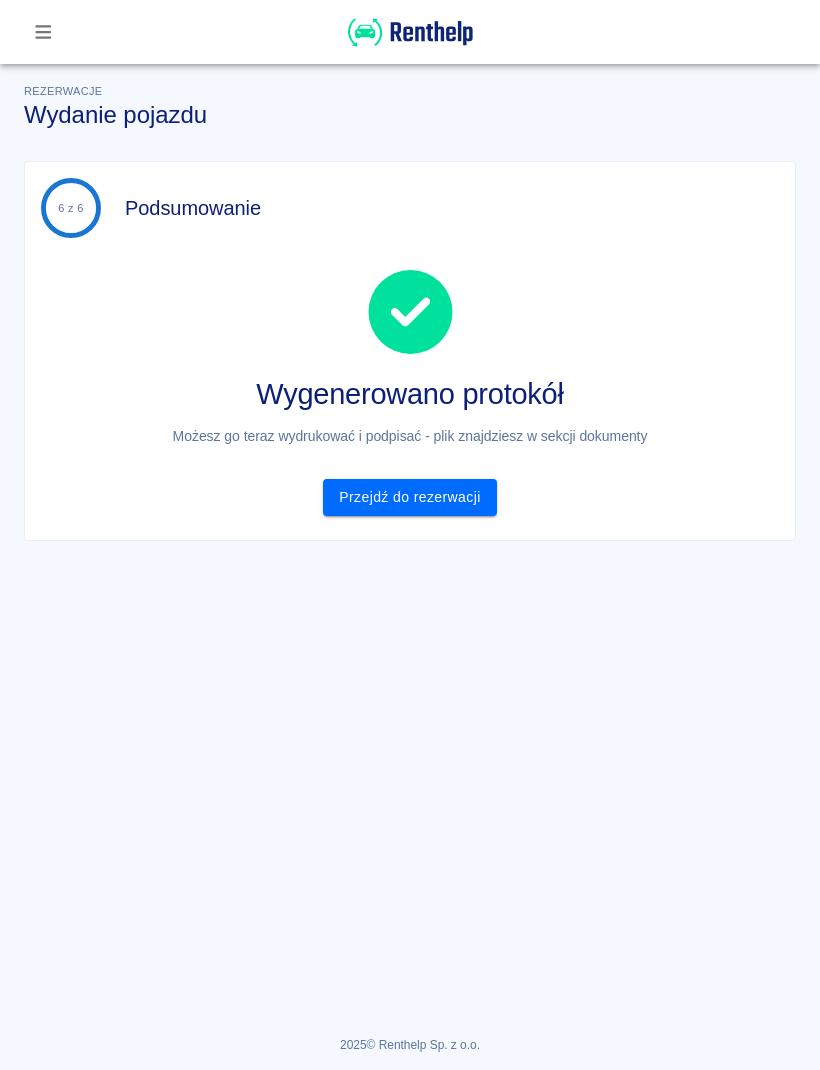 click on "Przejdź do rezerwacji" at bounding box center (409, 497) 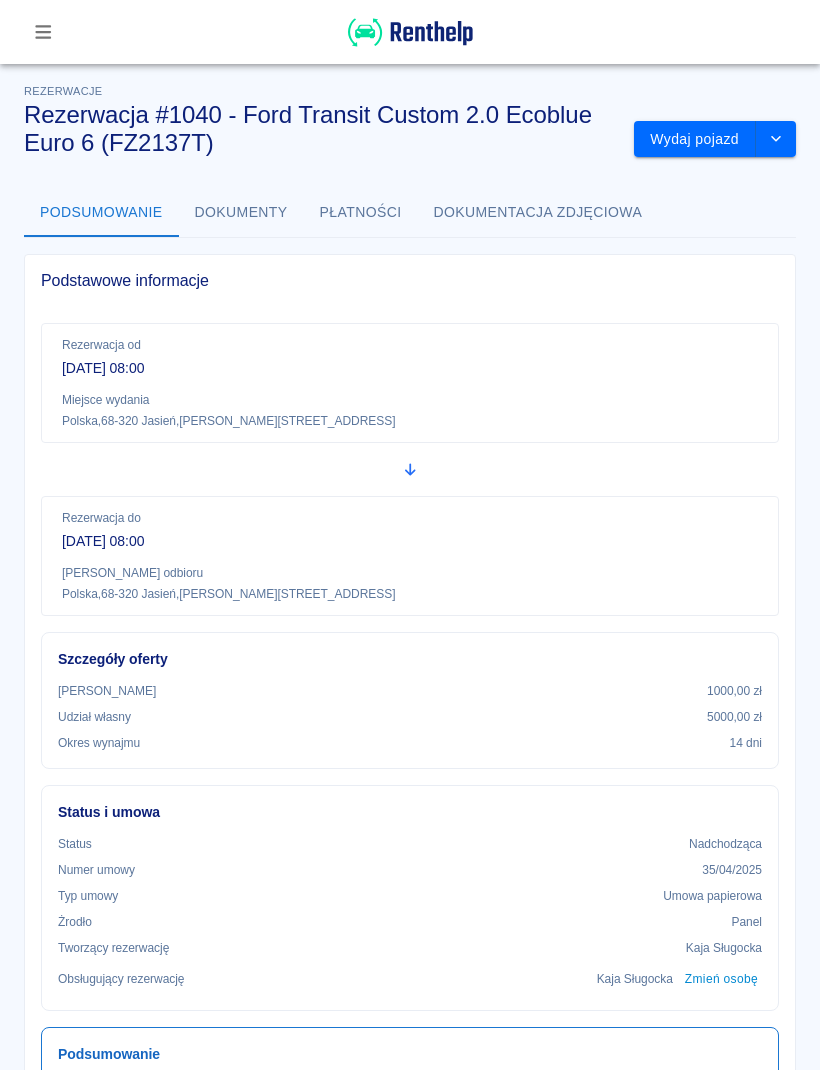 click 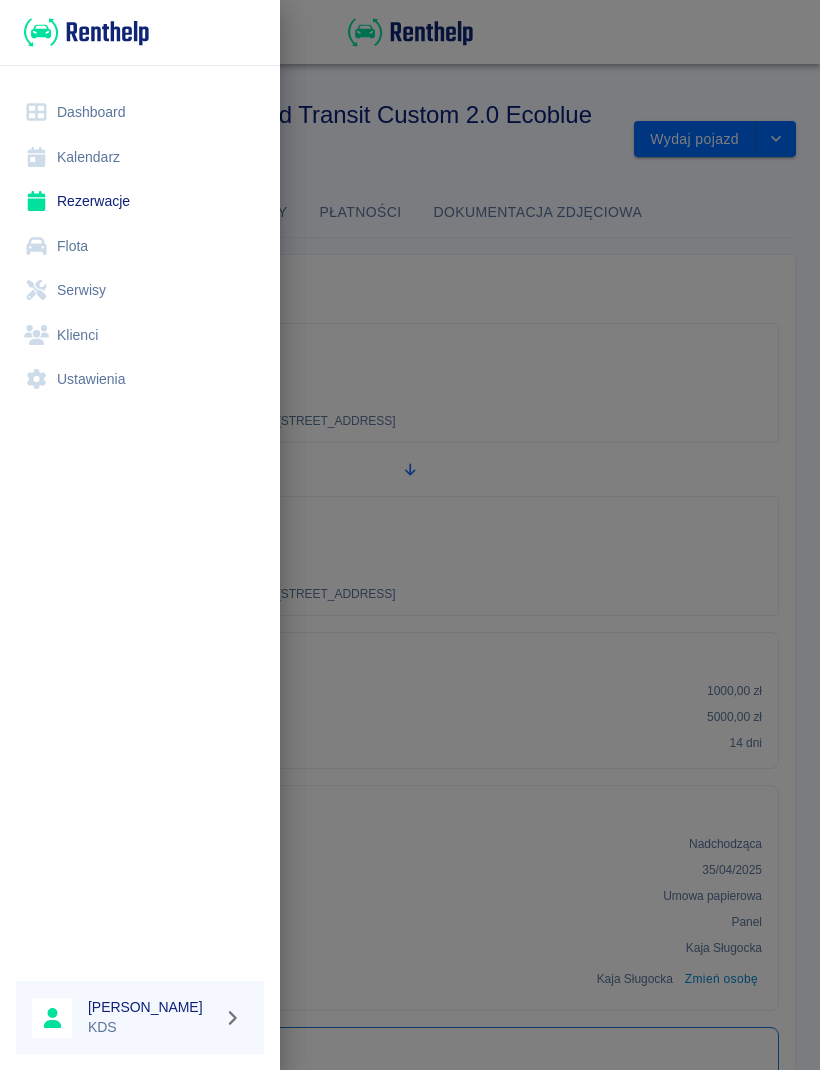 click on "Kalendarz" at bounding box center (140, 157) 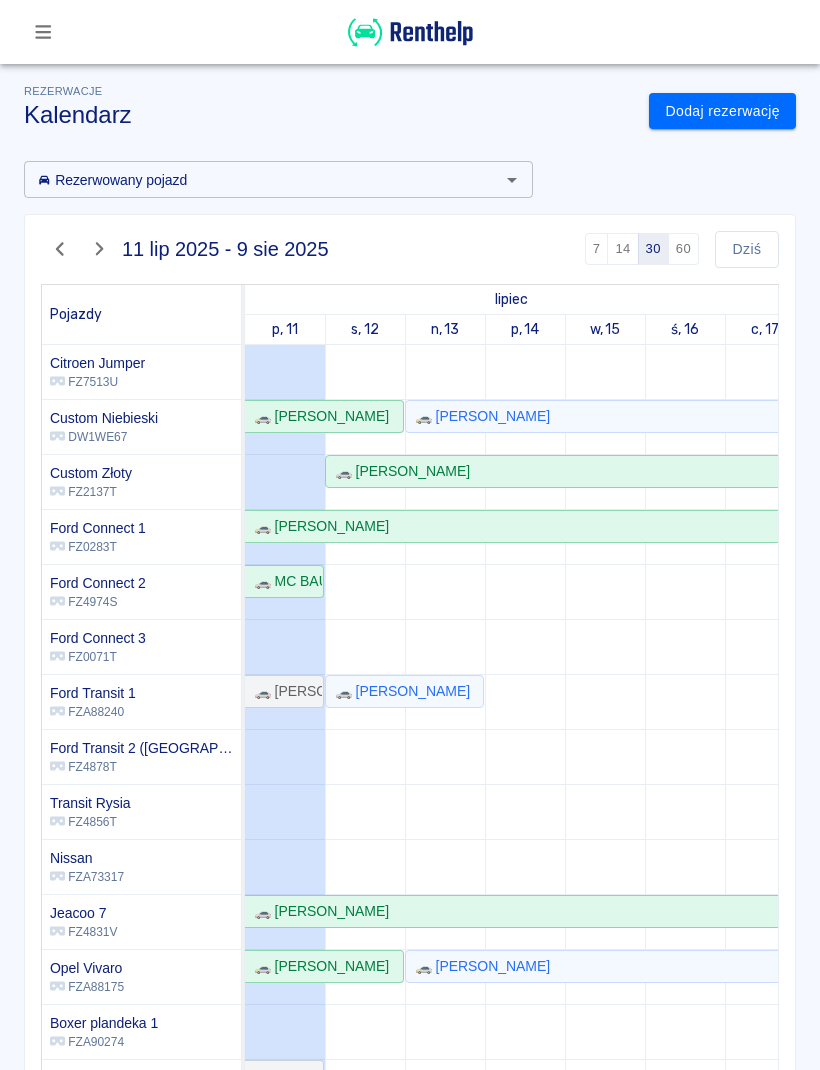 click on "Dziś" at bounding box center [747, 249] 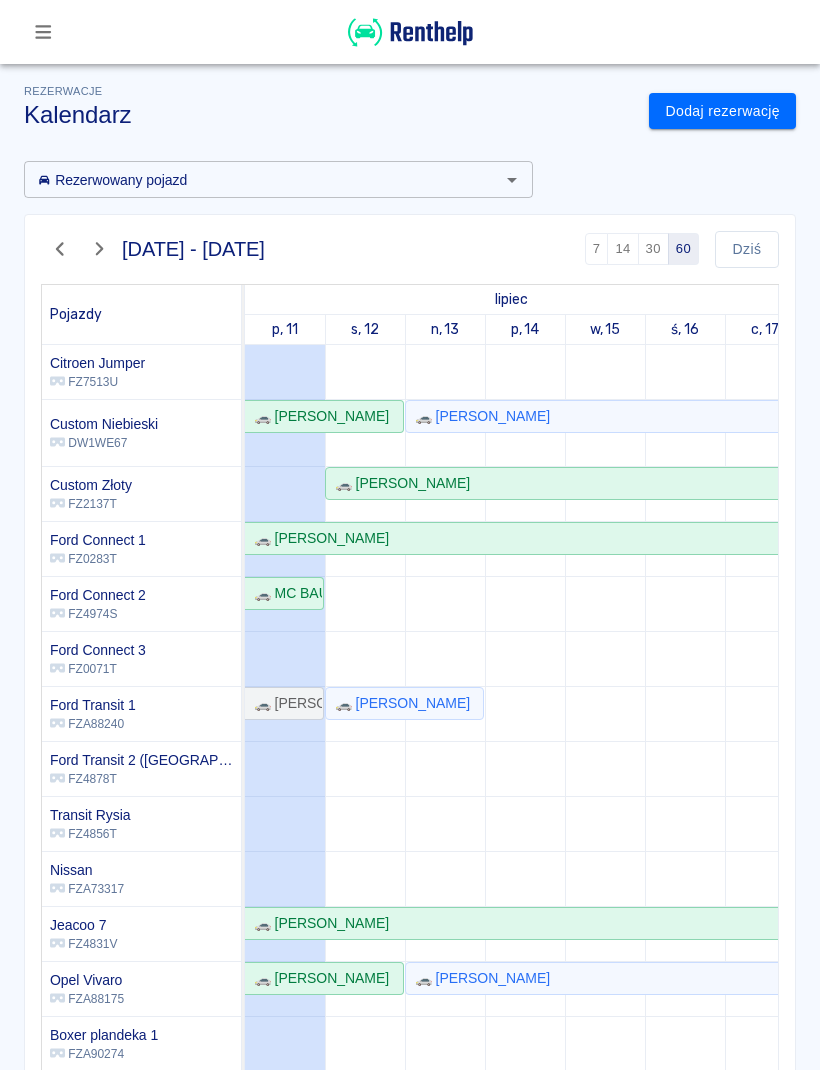 click on "Dziś" at bounding box center (747, 249) 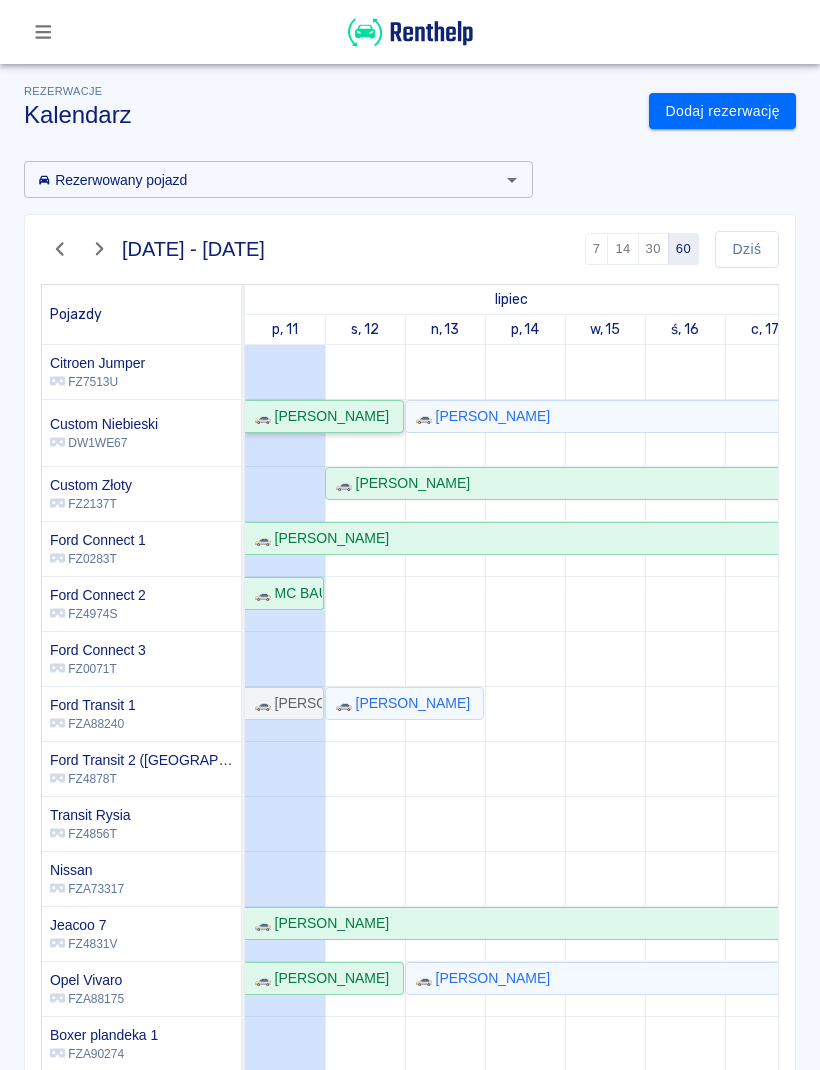 click on "🚗 [PERSON_NAME]" at bounding box center (317, 416) 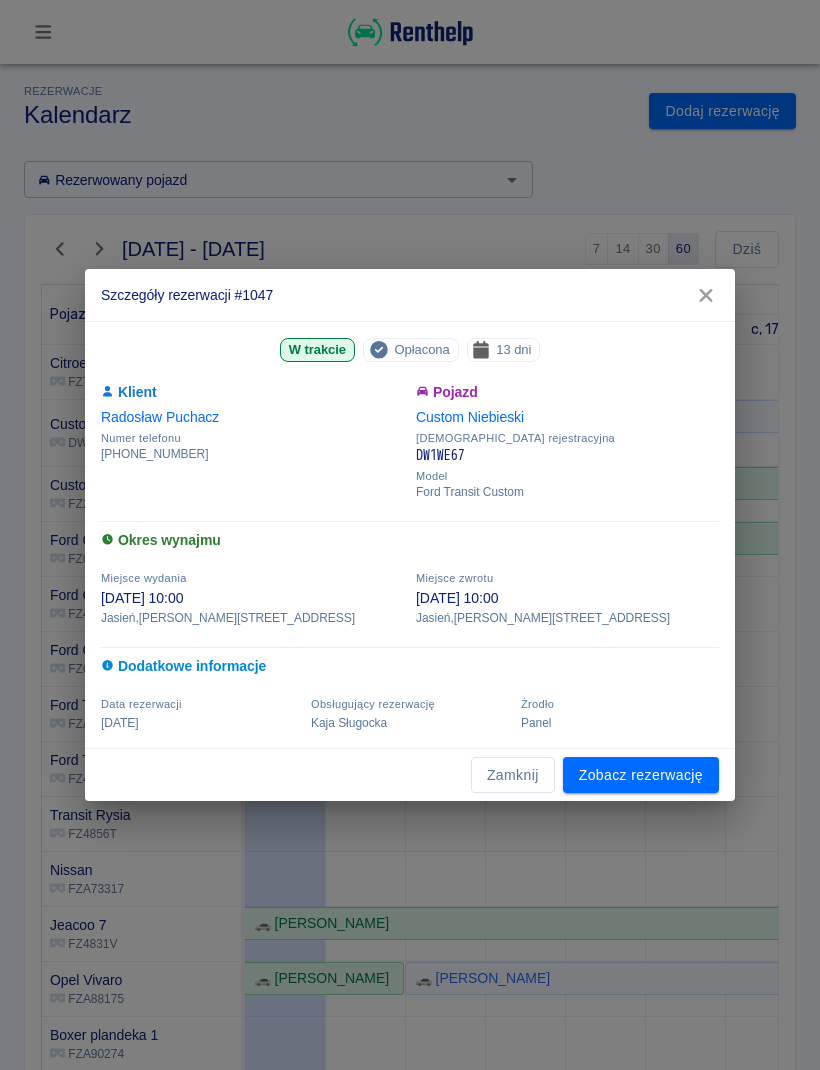 click on "Zamknij" at bounding box center [513, 775] 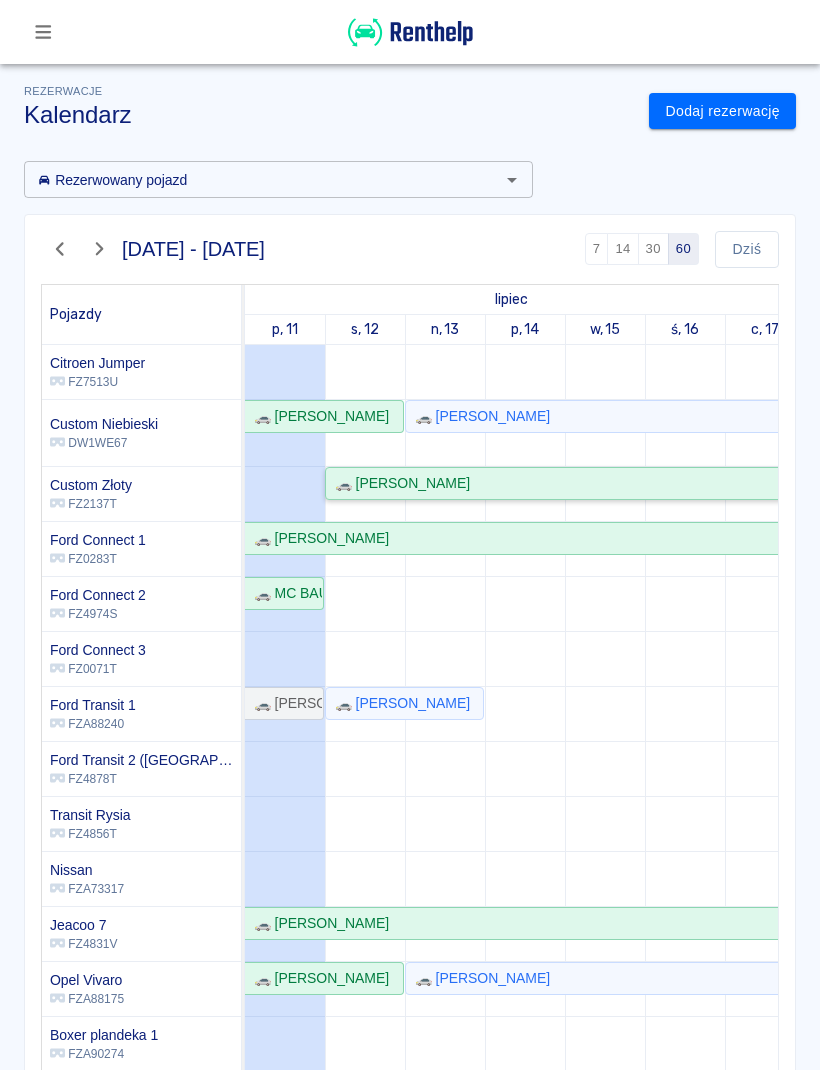 click on "🚗 [PERSON_NAME]" 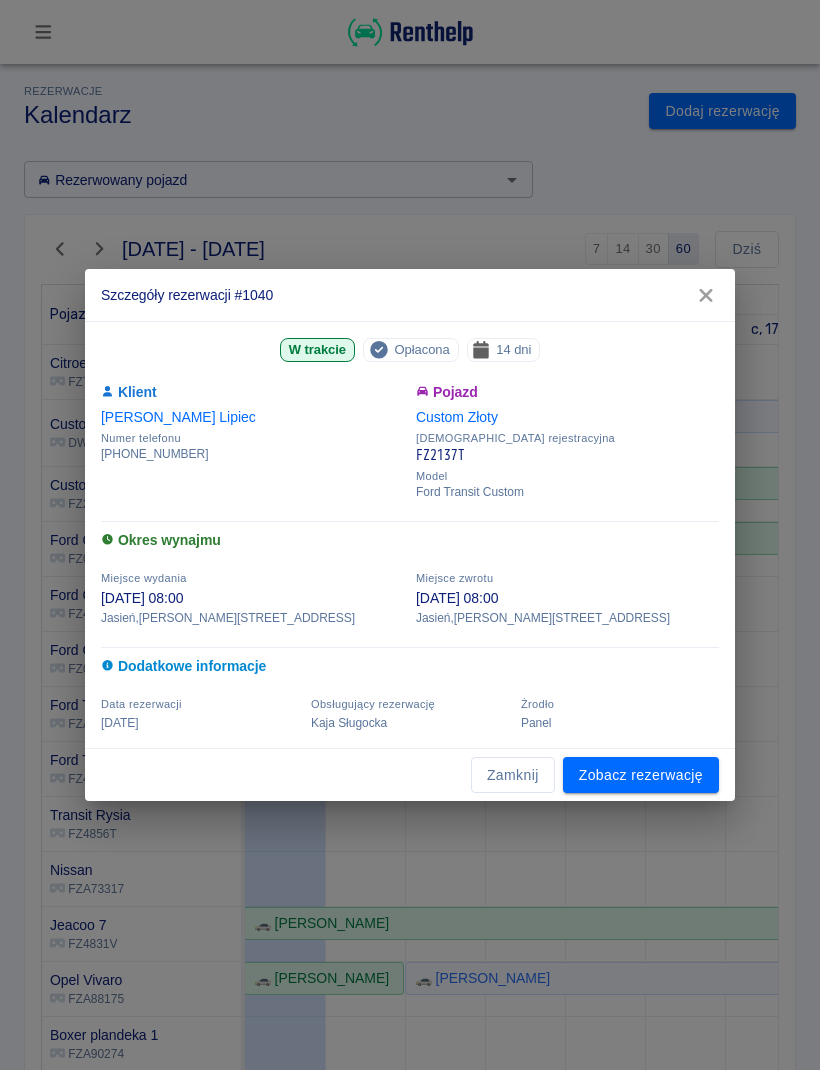 click on "Zamknij" at bounding box center (513, 775) 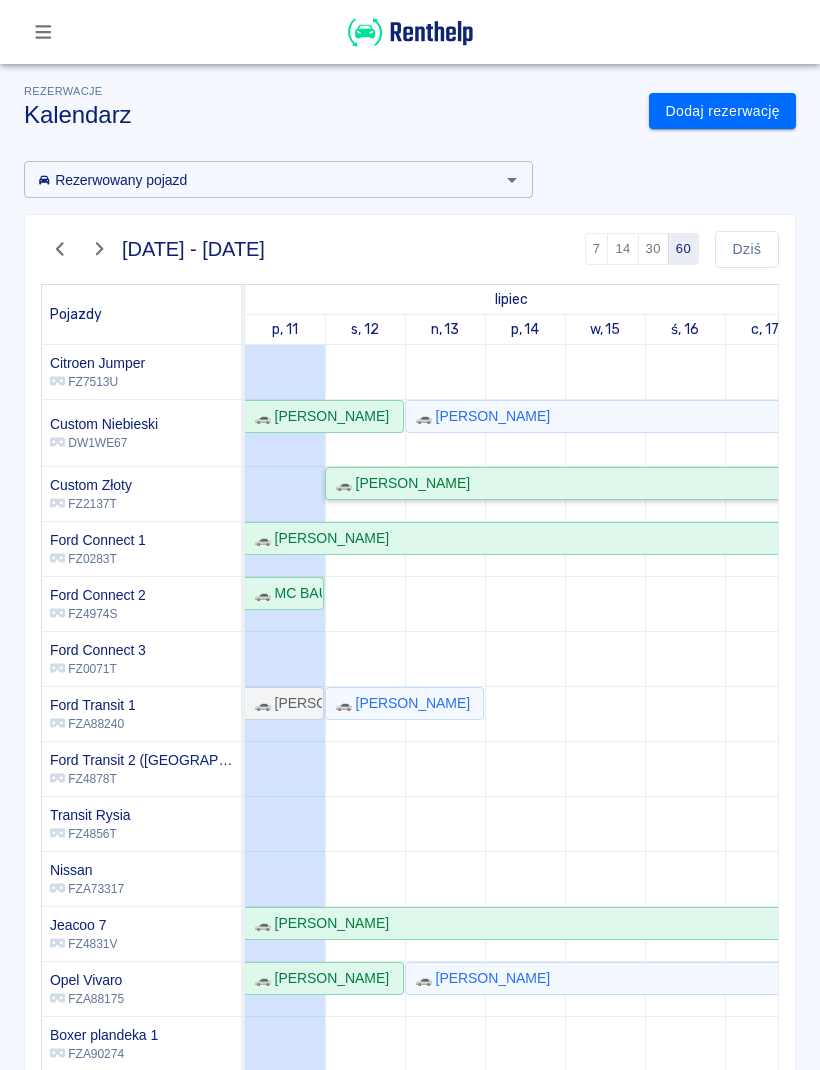 scroll, scrollTop: 65, scrollLeft: -10, axis: both 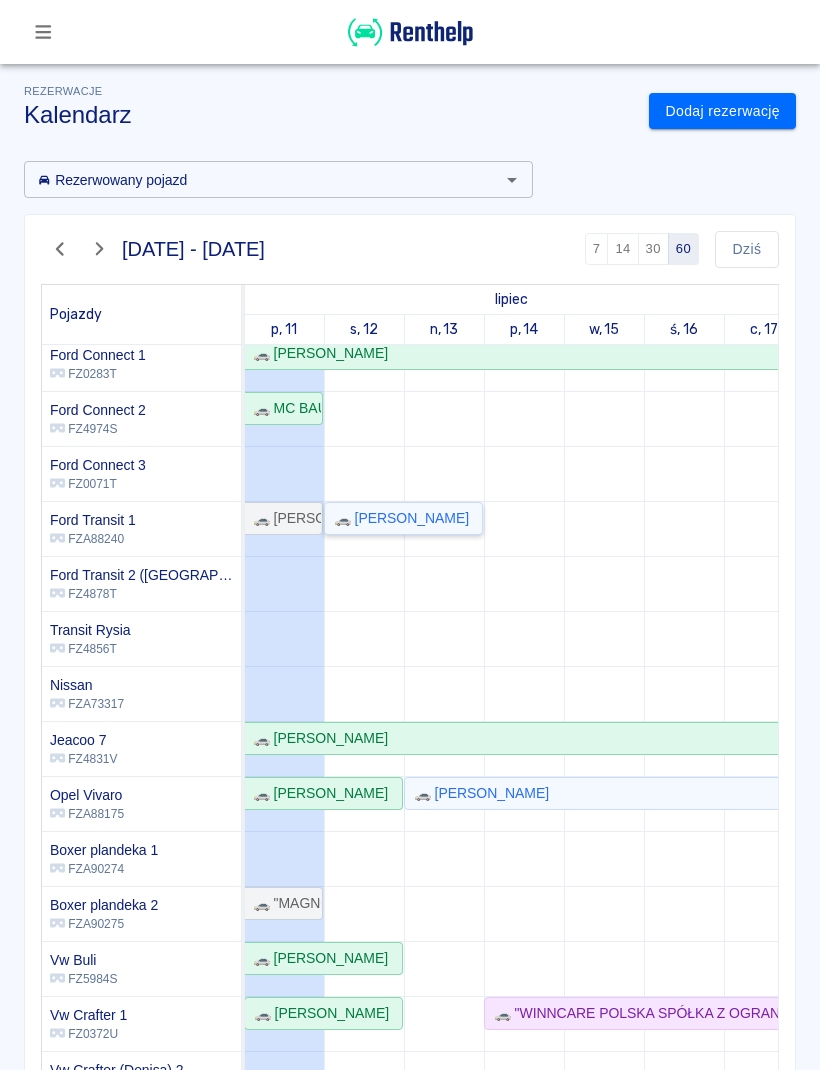 click on "🚗 [PERSON_NAME]" at bounding box center (397, 518) 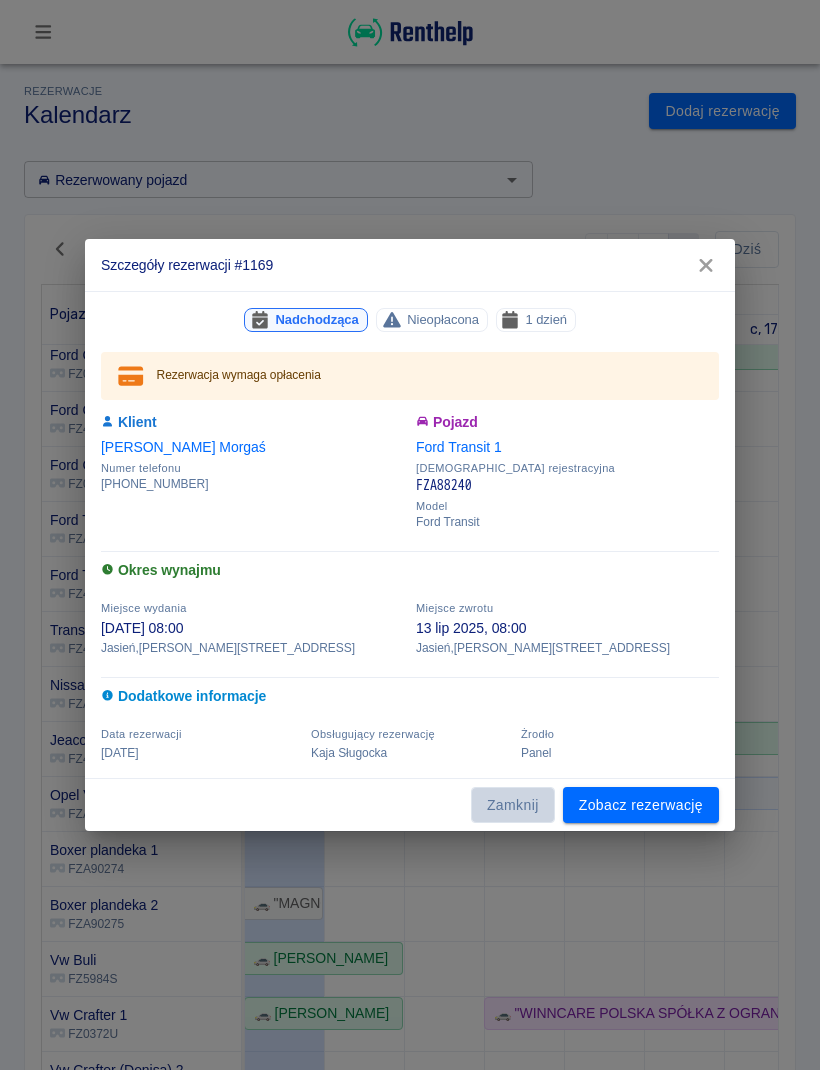 click on "Zamknij" at bounding box center [513, 805] 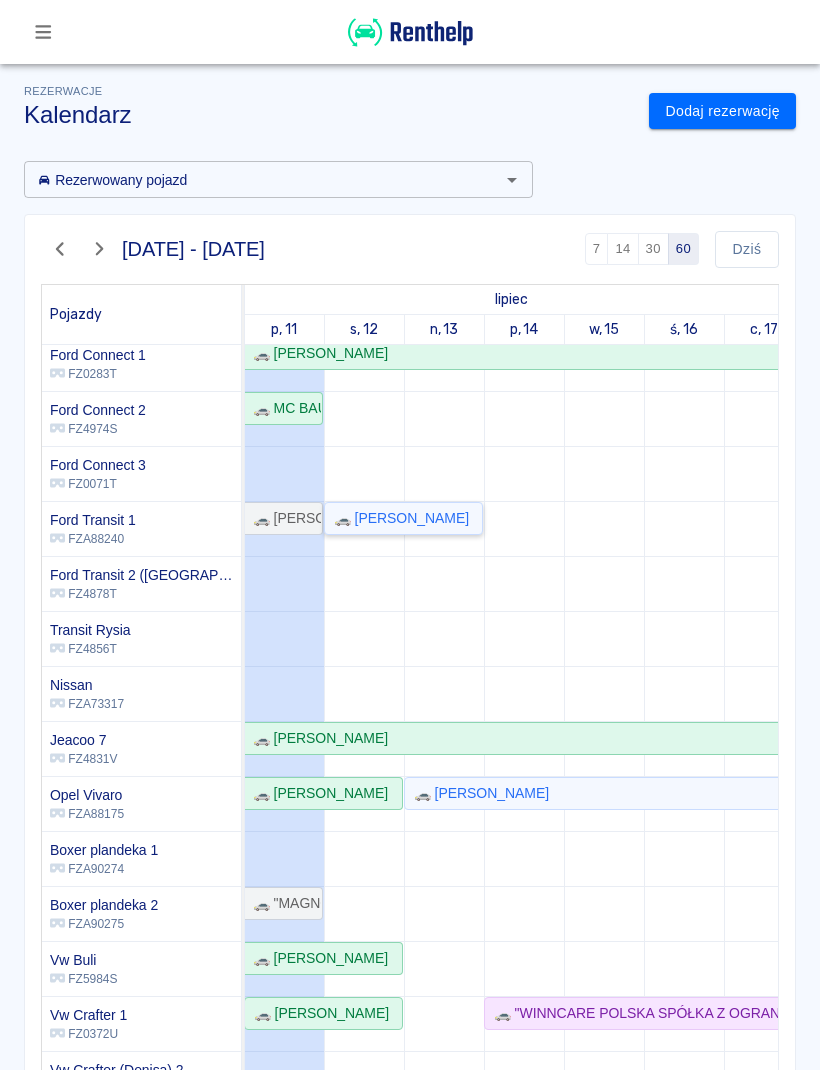 scroll, scrollTop: 242, scrollLeft: 0, axis: vertical 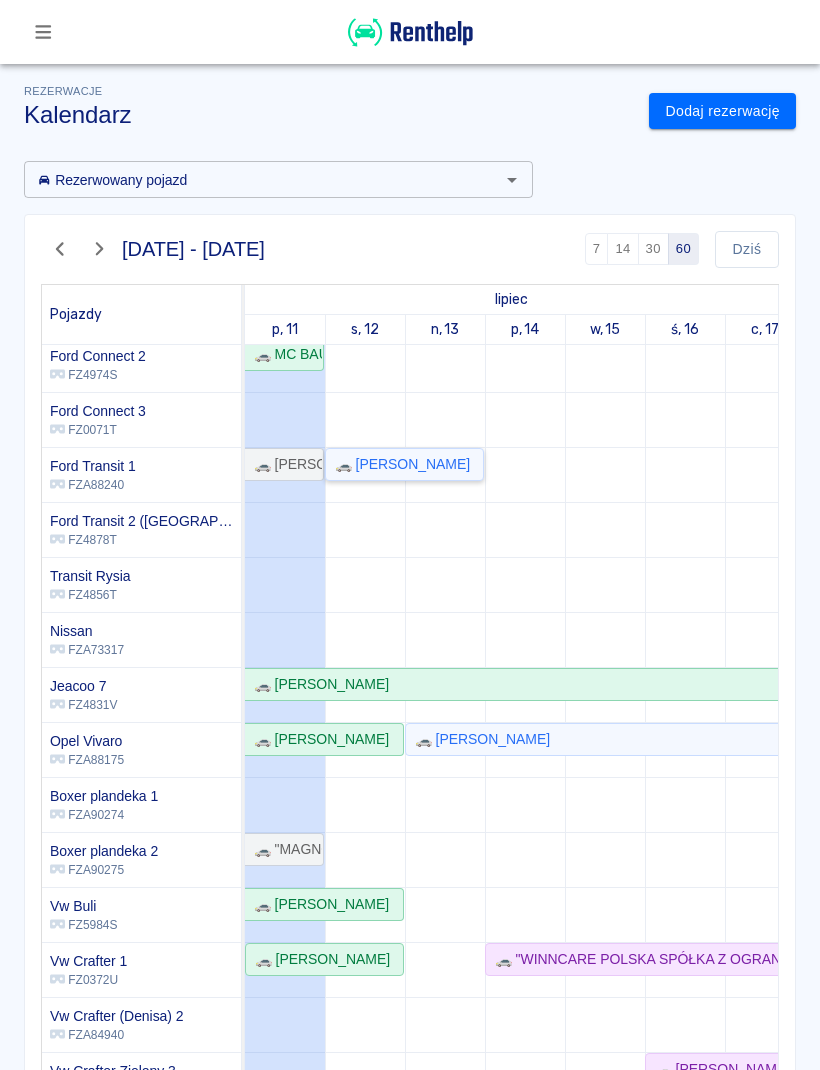click on "🚗 [PERSON_NAME]" at bounding box center [398, 464] 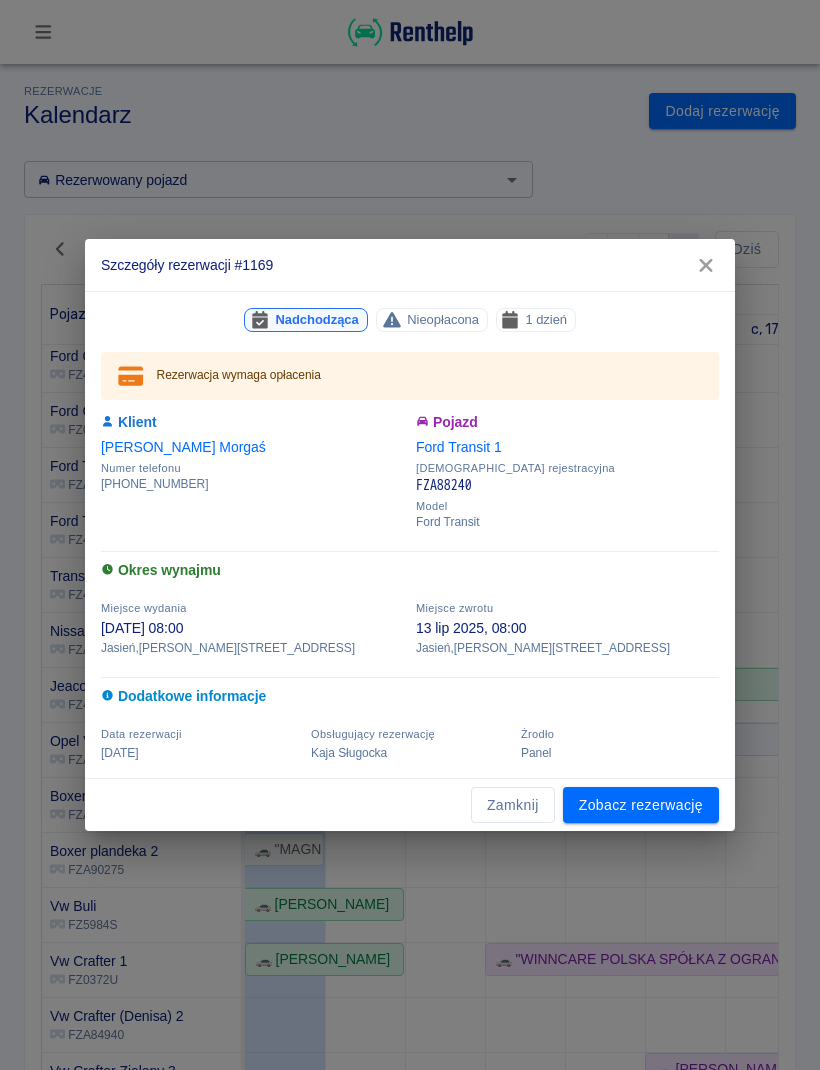click on "Zamknij" at bounding box center (513, 805) 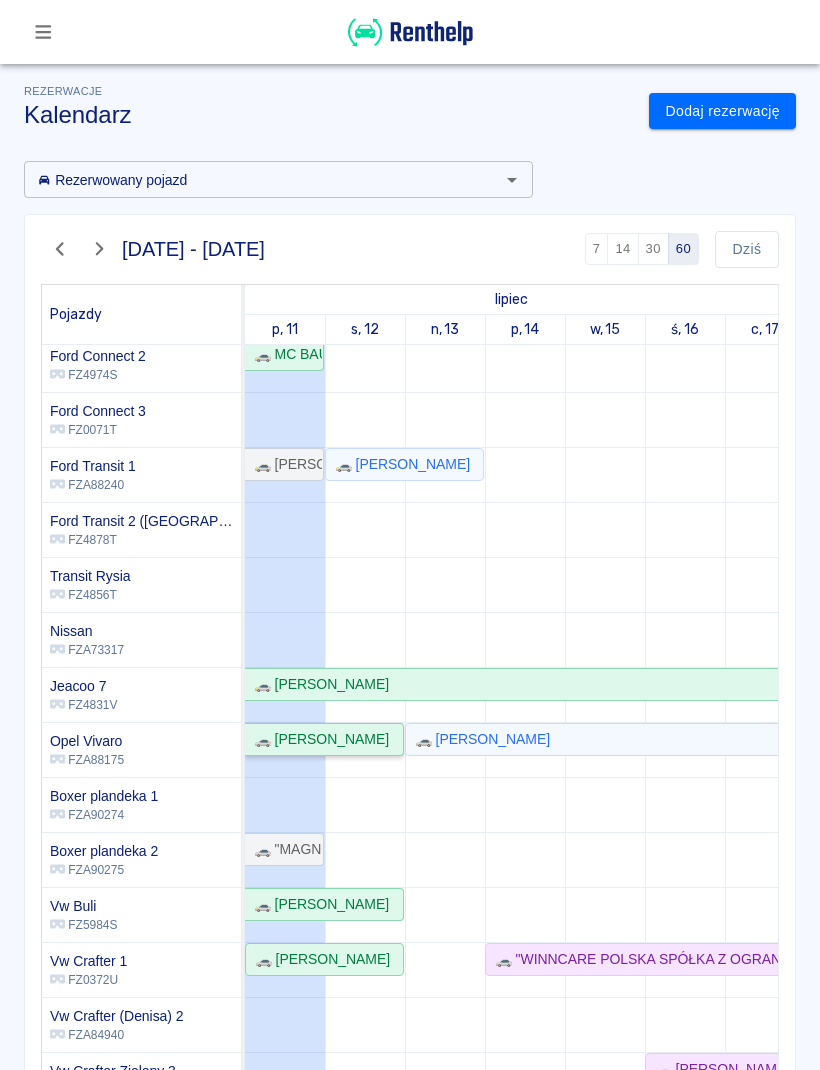 click on "🚗 [PERSON_NAME]" at bounding box center (317, 739) 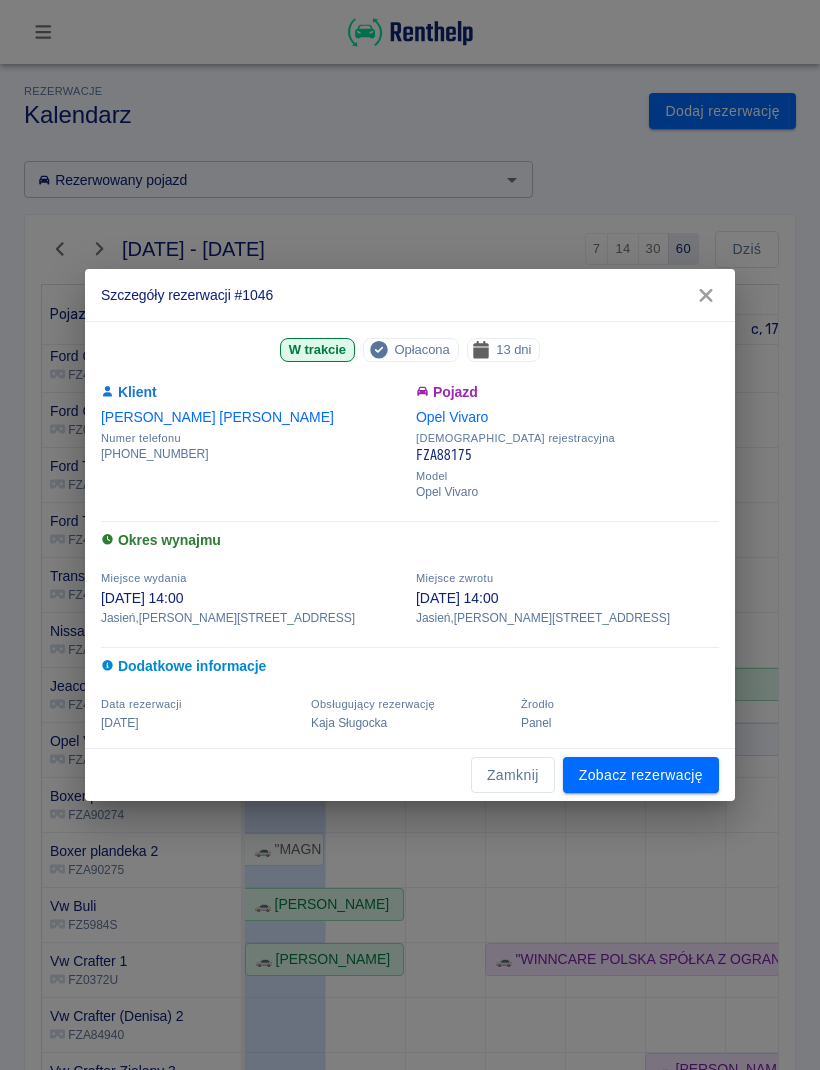 click on "Zamknij" at bounding box center [513, 775] 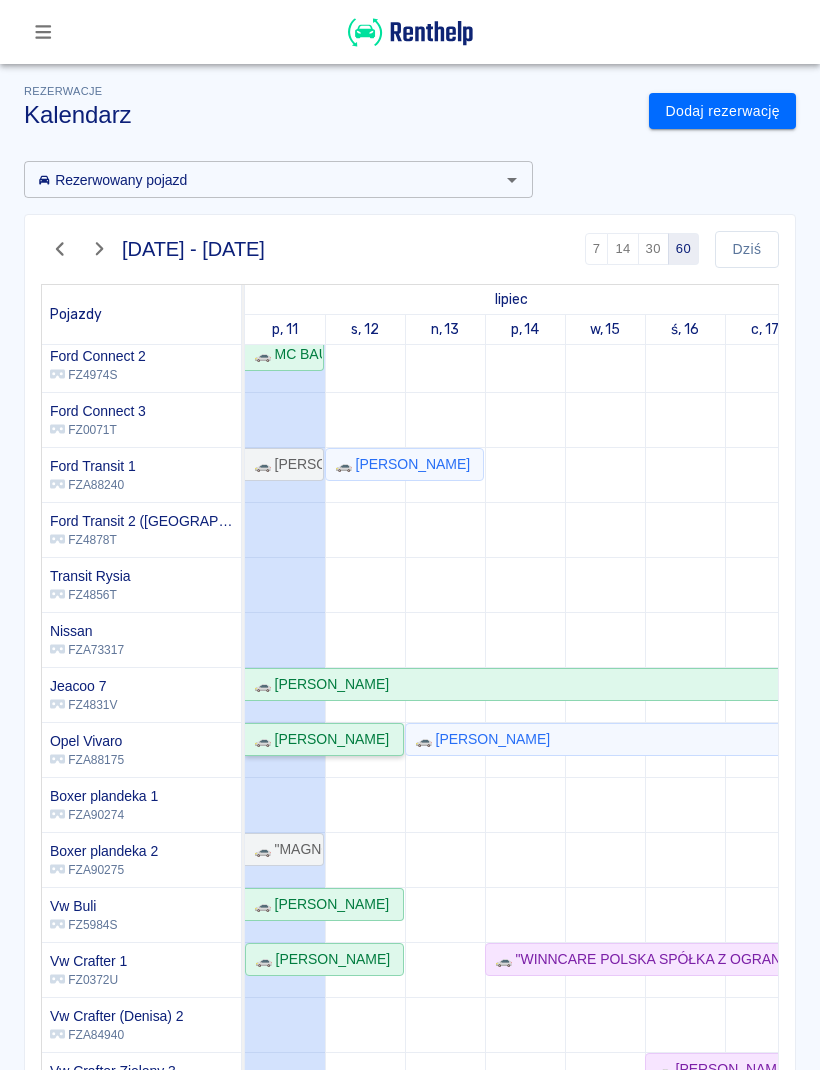 scroll, scrollTop: 290, scrollLeft: -9, axis: both 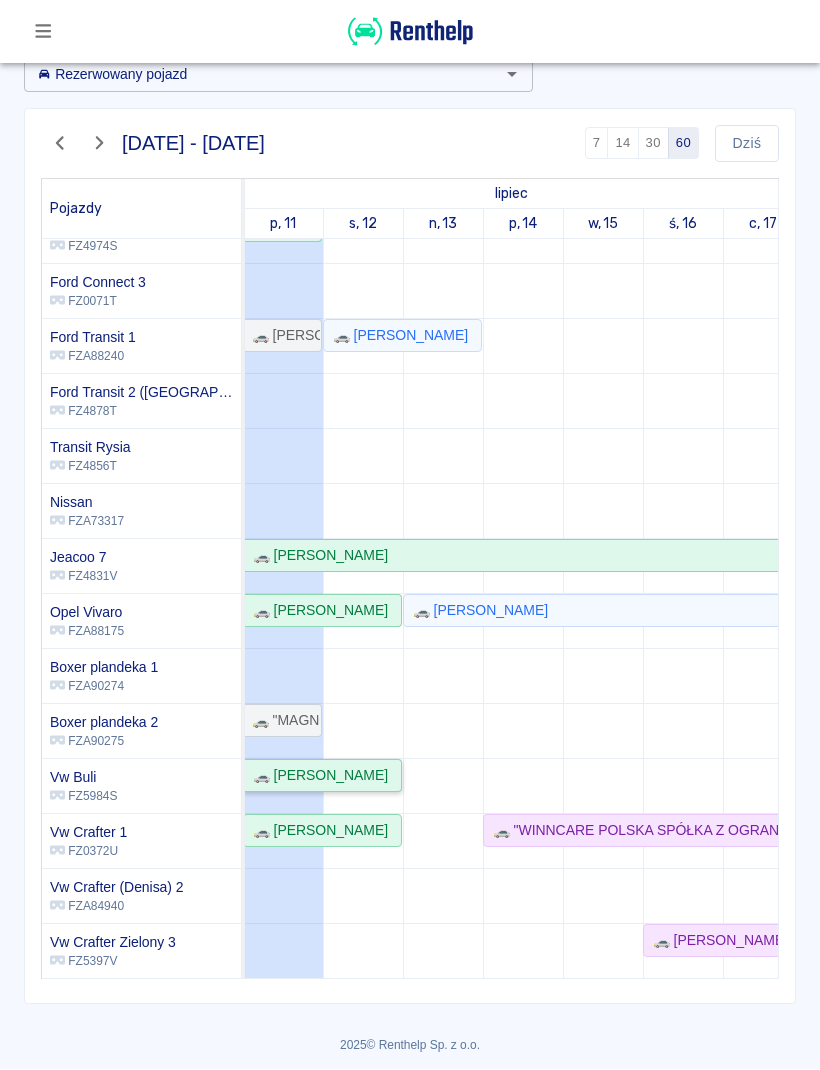 click on "🚗 [PERSON_NAME]" 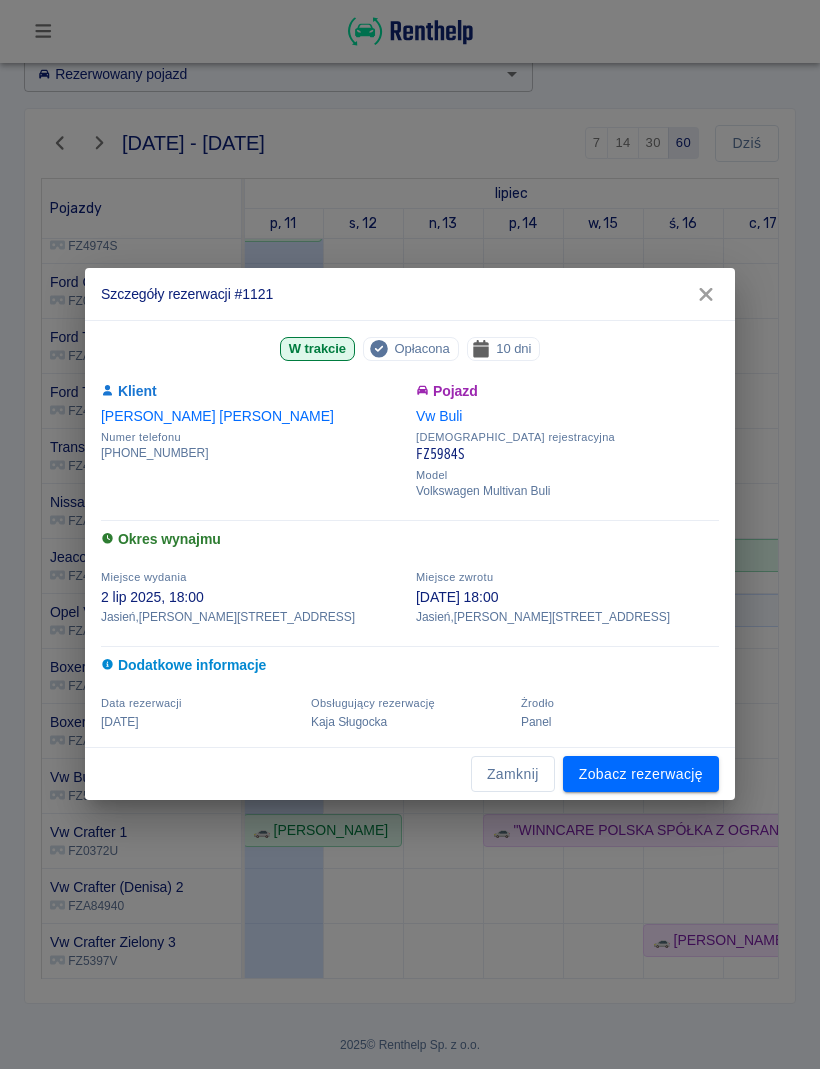click on "Zamknij" at bounding box center [513, 775] 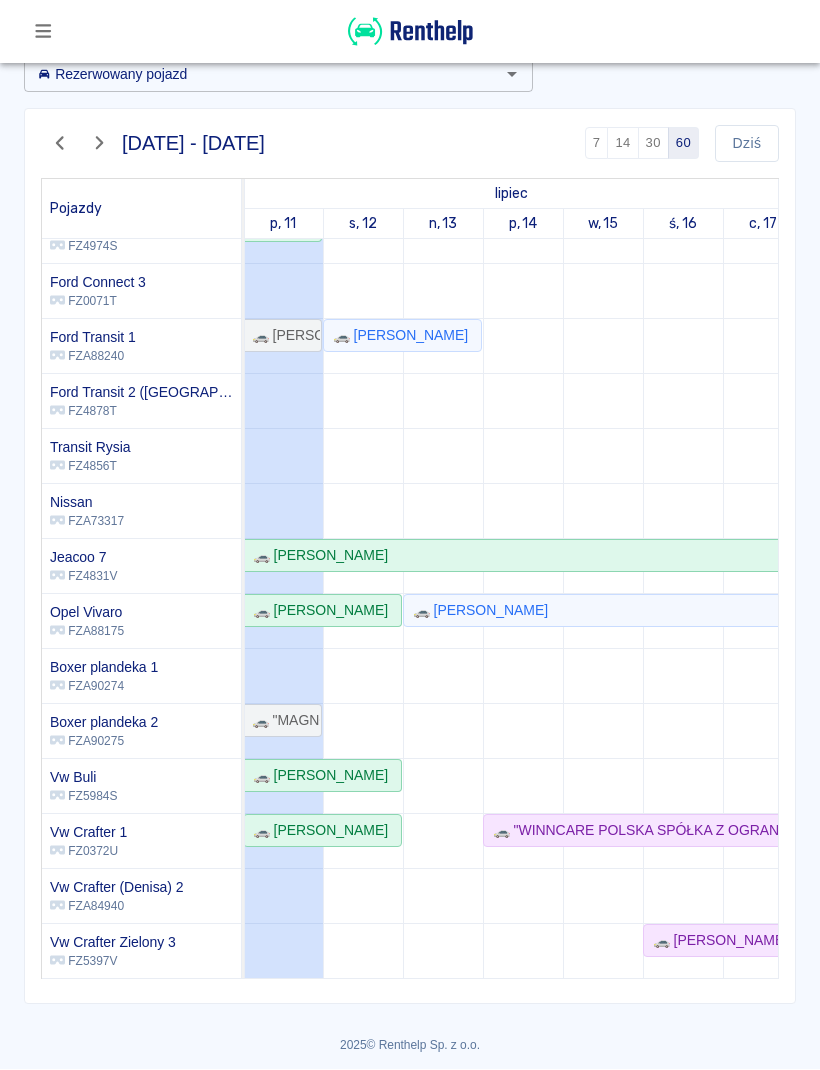 click on "Rezerwacje Kalendarz Dodaj rezerwację Rezerwowany pojazd Rezerwowany pojazd [DATE] - [DATE] 7 14 30 60 [DATE] Pojazdy lipiec sierpień wrzesień p, 11 s, 12 n, 13 p, 14 w, 15 ś, 16 c, 17 p, 18 s, 19 n, 20 p, 21 w, 22 ś, 23 c, 24 p, 25 s, 26 n, 27 p, 28 w, 29 ś, 30 c, 31 p, 1 s, 2 n, 3 p, 4 w, 5 ś, 6 c, 7 p, 8 s, 9 n, 10 p, 11 w, 12 ś, 13 c, 14 p, 15 s, 16 n, 17 p, 18 w, 19 ś, 20 c, 21 p, 22 s, 23 n, 24 p, 25 w, 26 ś, 27 c, 28 p, 29 s, 30 n, 31 p, 1 w, 2 ś, 3 c, 4 p, 5 s, 6 n, 7 p, 8 Citroen Jumper    FZ7513U Custom Niebieski   DW1WE67 Custom Złoty    FZ2137T Ford Connect 1   FZ0283T Ford Connect 2   FZ4974S Ford Connect 3   FZ0071T Ford Transit 1   FZA88240 Ford Transit 2 (Niemcy)   FZ4878T Transit Rysia   FZ4856T Nissan   FZA73317 Jeacoo 7   FZ4831V Opel Vivaro   FZA88175 Boxer plandeka 1   FZA90274 Boxer plandeka 2   FZA90275 Vw Buli   FZ5984S Vw Crafter 1   FZ0372U Vw Crafter (Denisa) 2   FZA84940 Vw Crafter Zielony 3   FZ5397V 🚗 [PERSON_NAME] 🚗 [PERSON_NAME] 🛠️ Serwis" at bounding box center (410, 482) 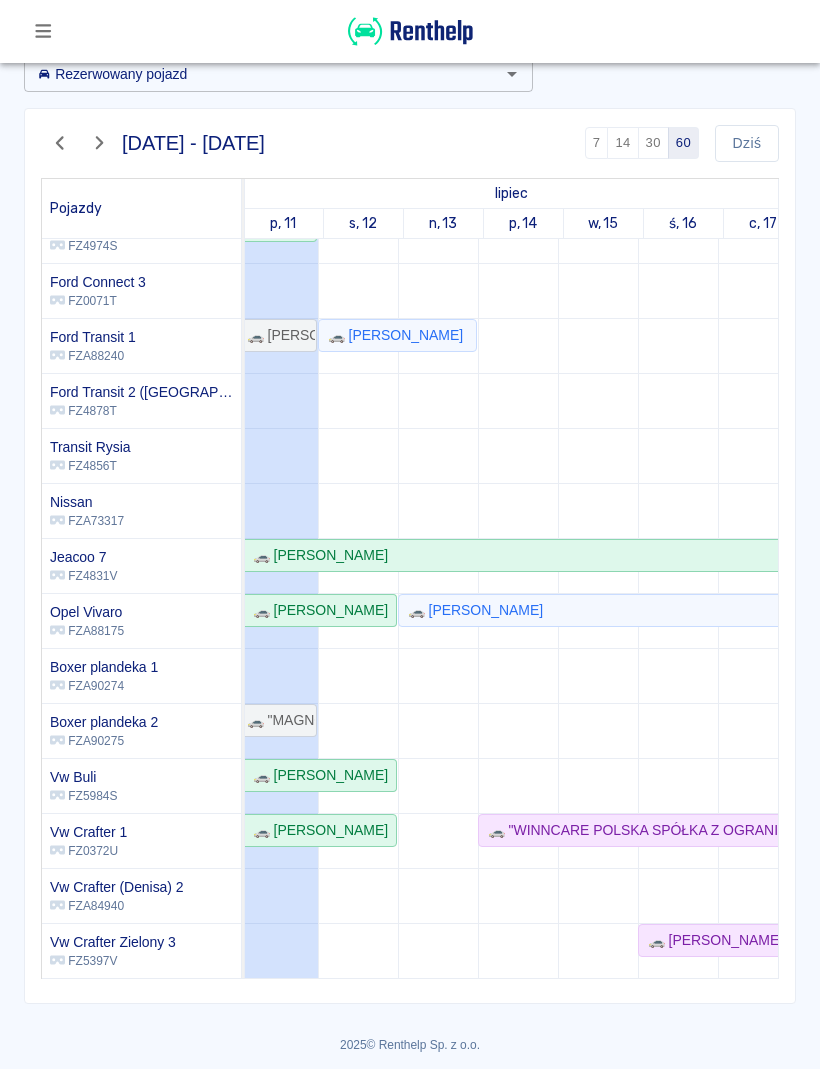 scroll, scrollTop: 0, scrollLeft: 8, axis: horizontal 